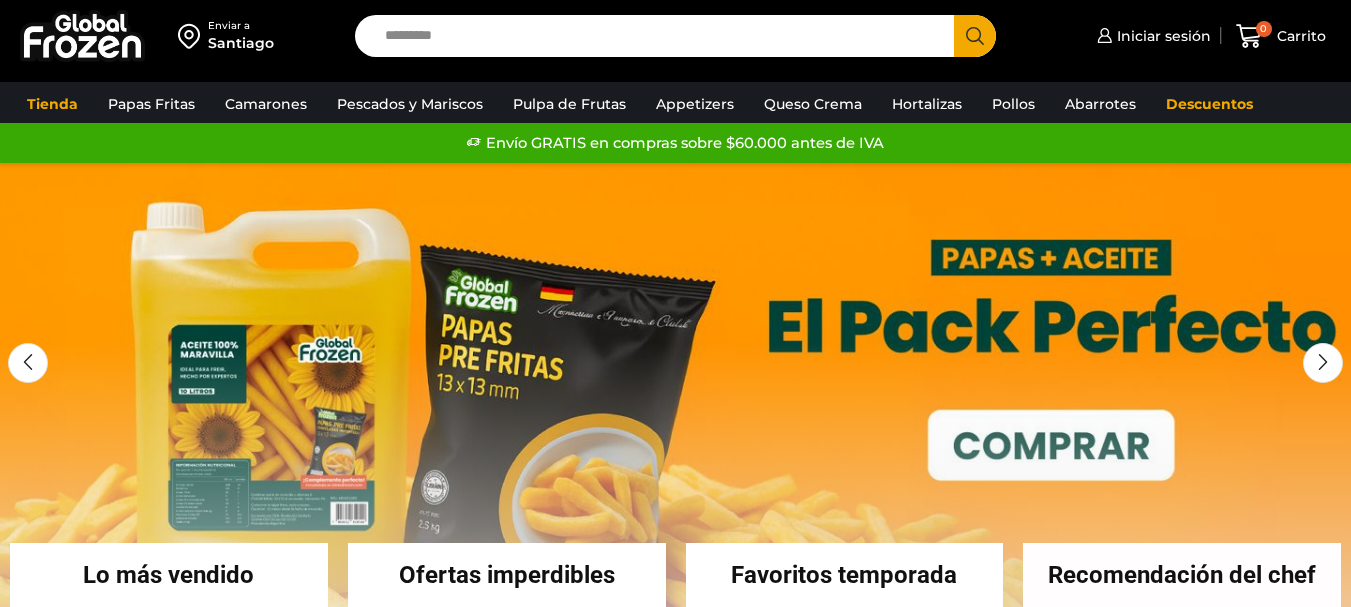 scroll, scrollTop: 0, scrollLeft: 0, axis: both 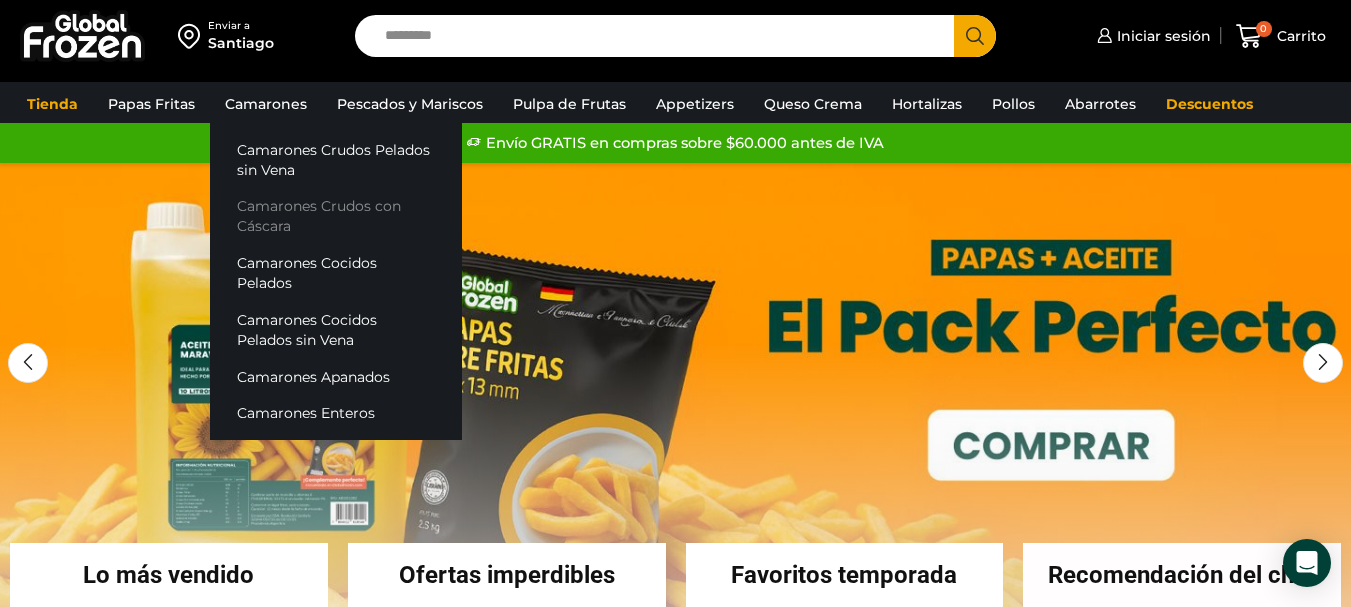 click on "Camarones Crudos con Cáscara" at bounding box center [336, 216] 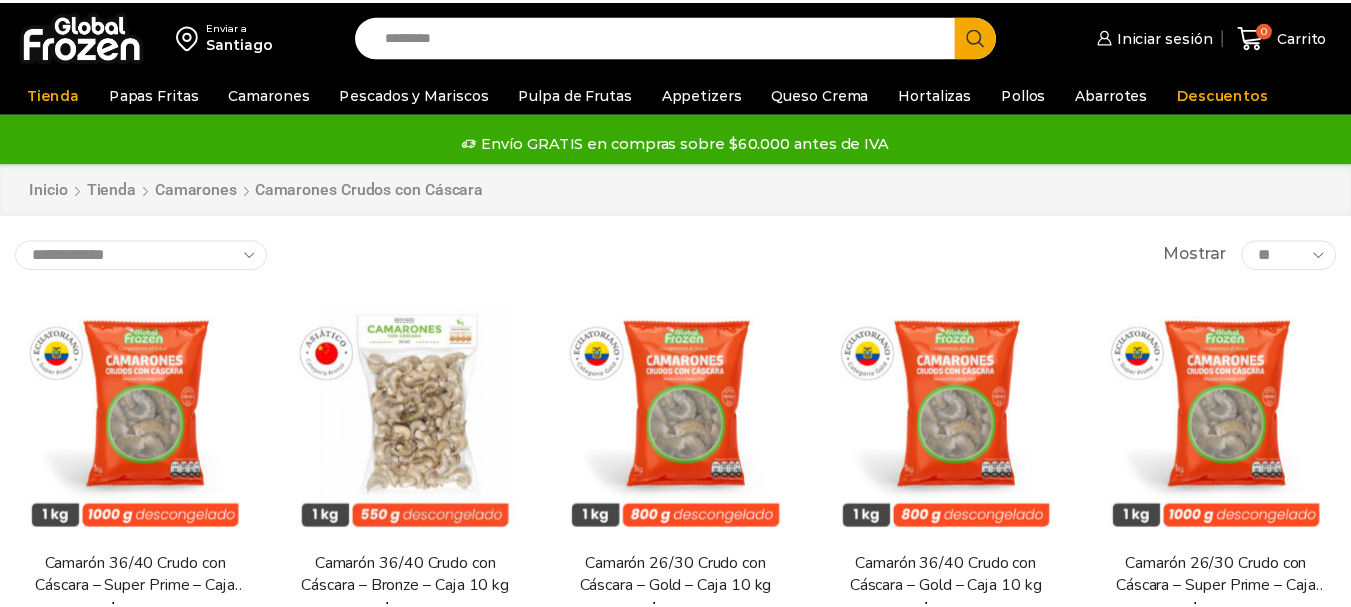 scroll, scrollTop: 0, scrollLeft: 0, axis: both 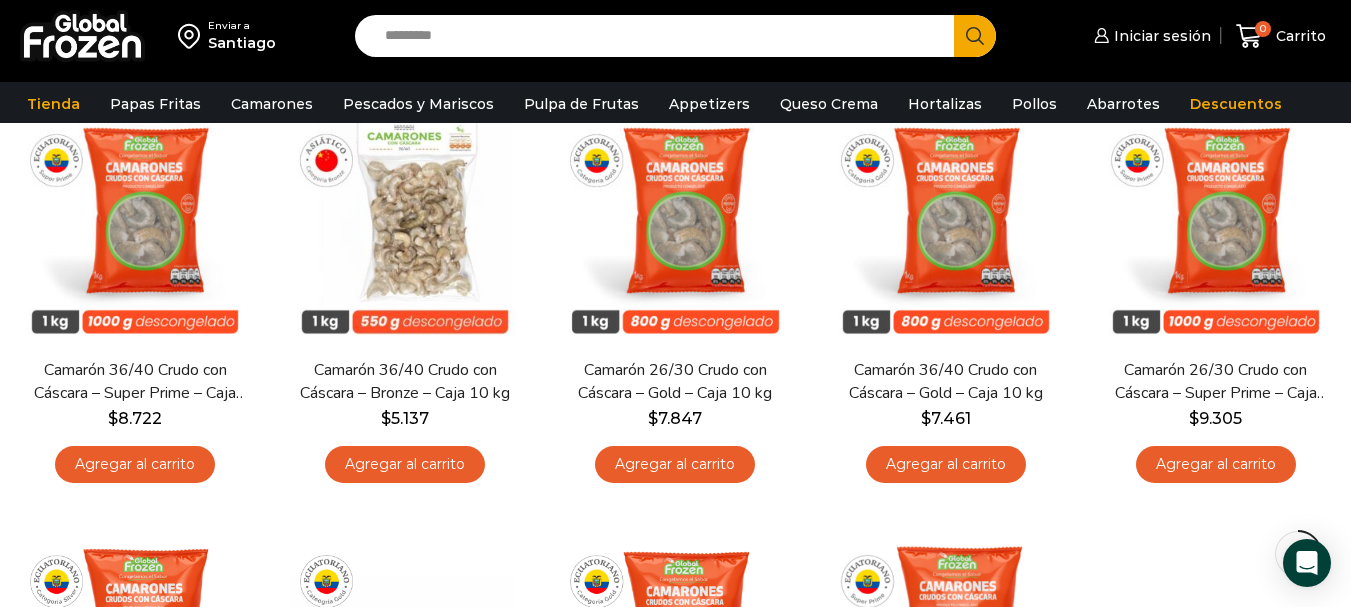 drag, startPoint x: 1361, startPoint y: 129, endPoint x: 1364, endPoint y: 197, distance: 68.06615 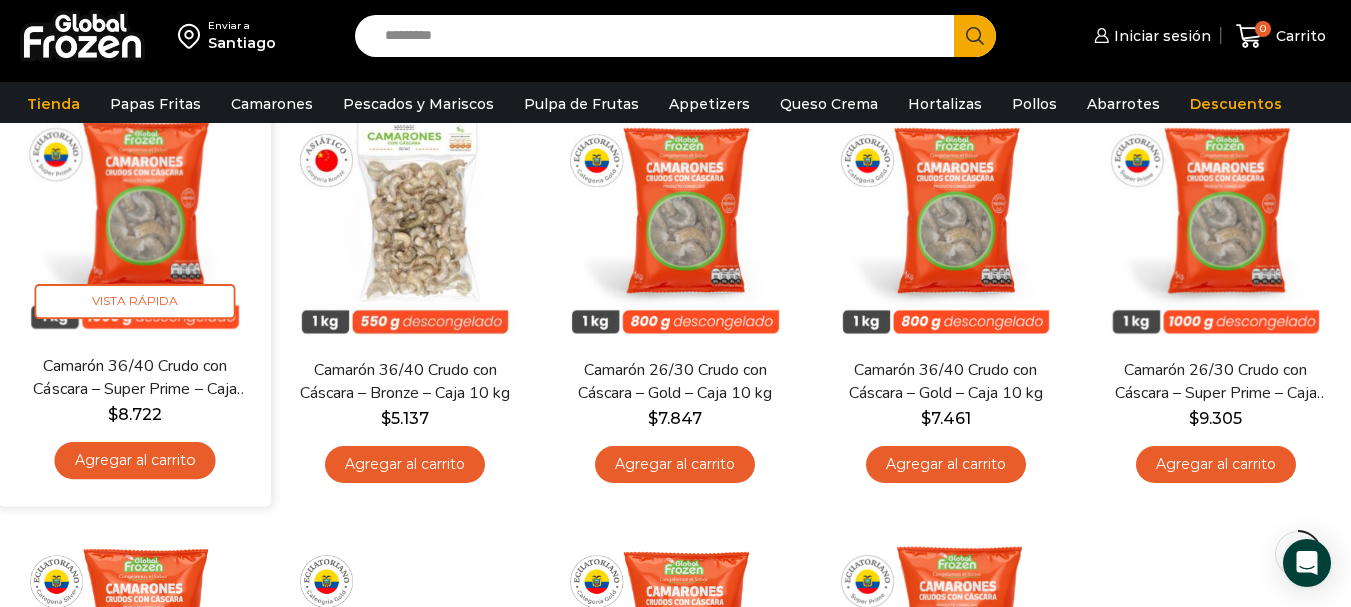 click at bounding box center (135, 218) 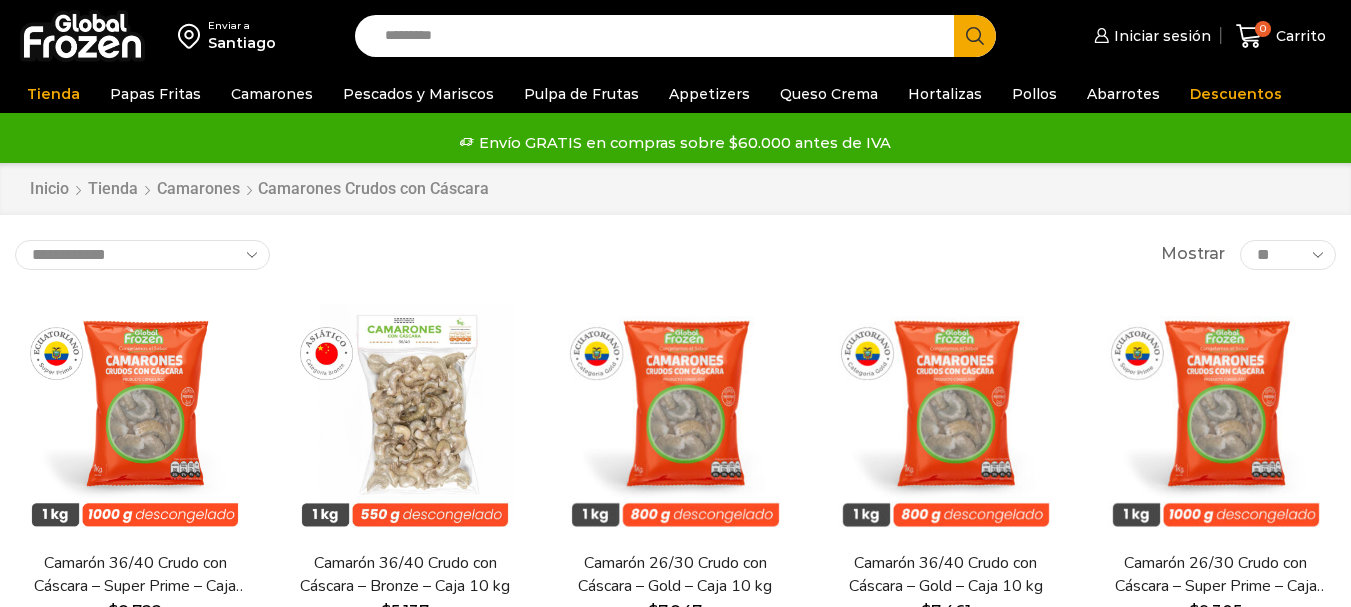 scroll, scrollTop: 192, scrollLeft: 0, axis: vertical 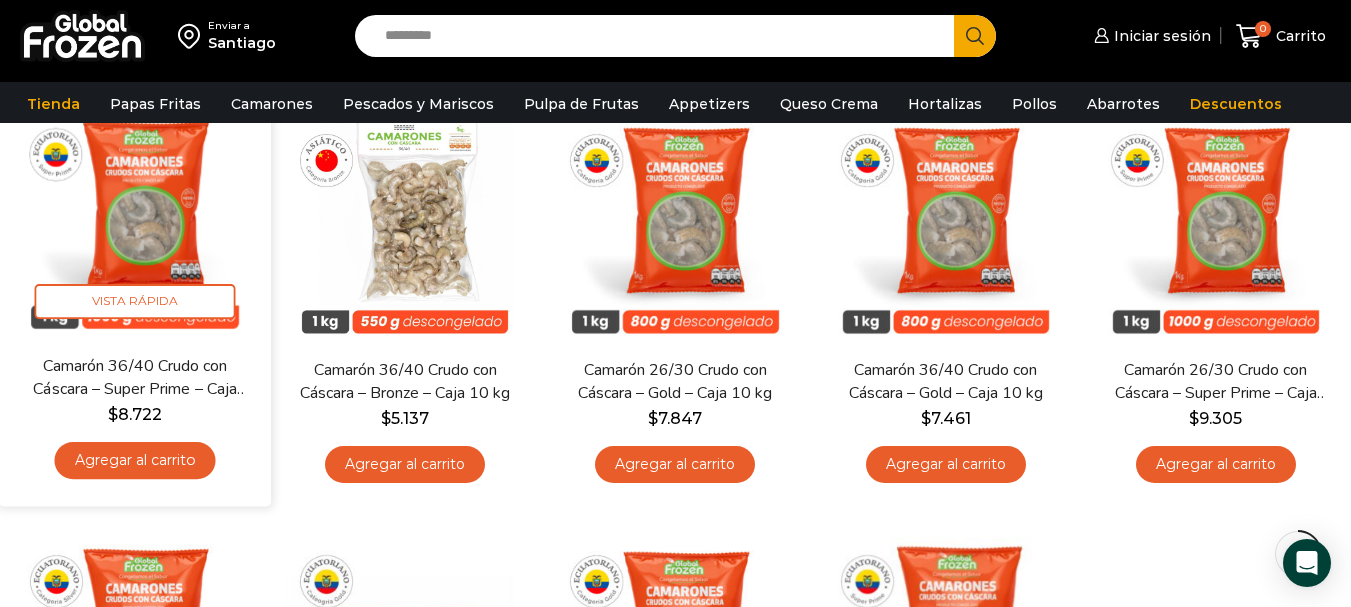 click on "Camarón 36/40 Crudo con Cáscara – Super Prime – Caja 10 kg" at bounding box center [135, 377] 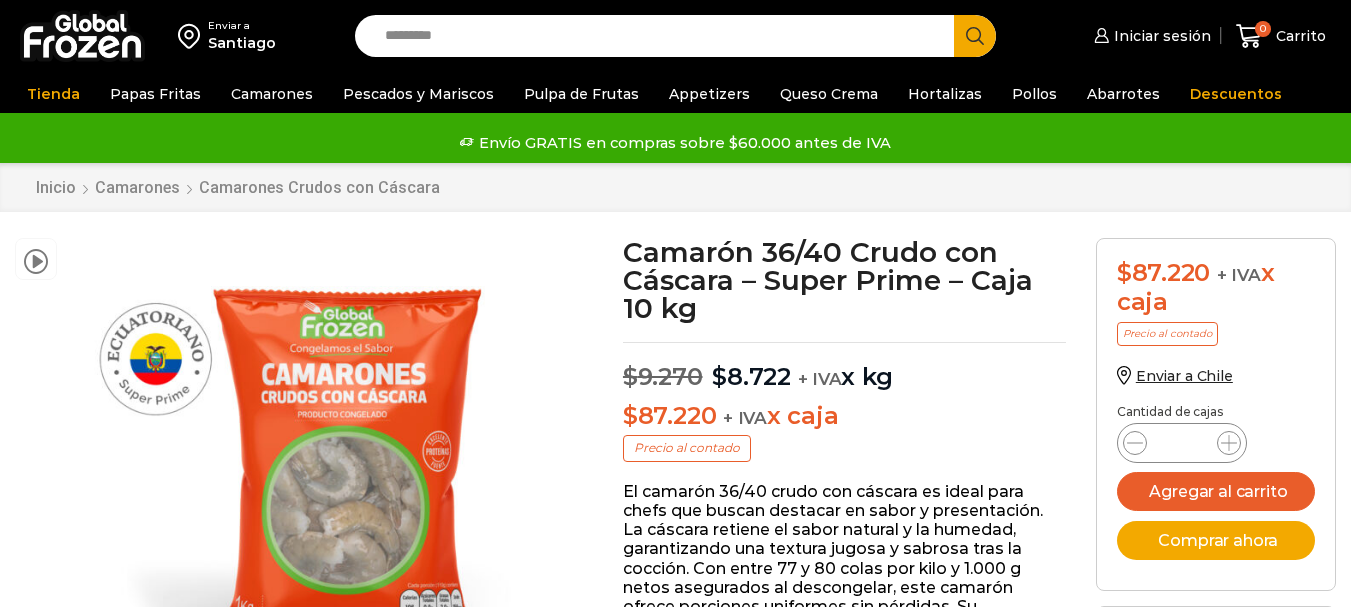 scroll, scrollTop: 0, scrollLeft: 0, axis: both 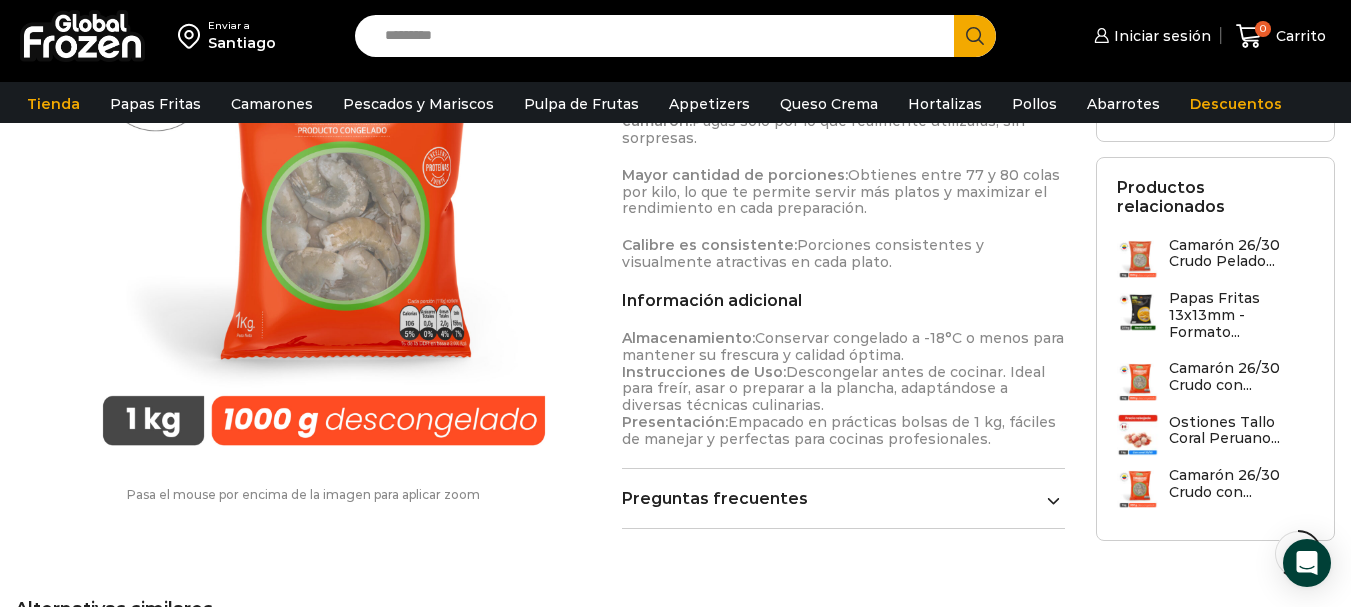 drag, startPoint x: 1360, startPoint y: 50, endPoint x: 1364, endPoint y: 23, distance: 27.294687 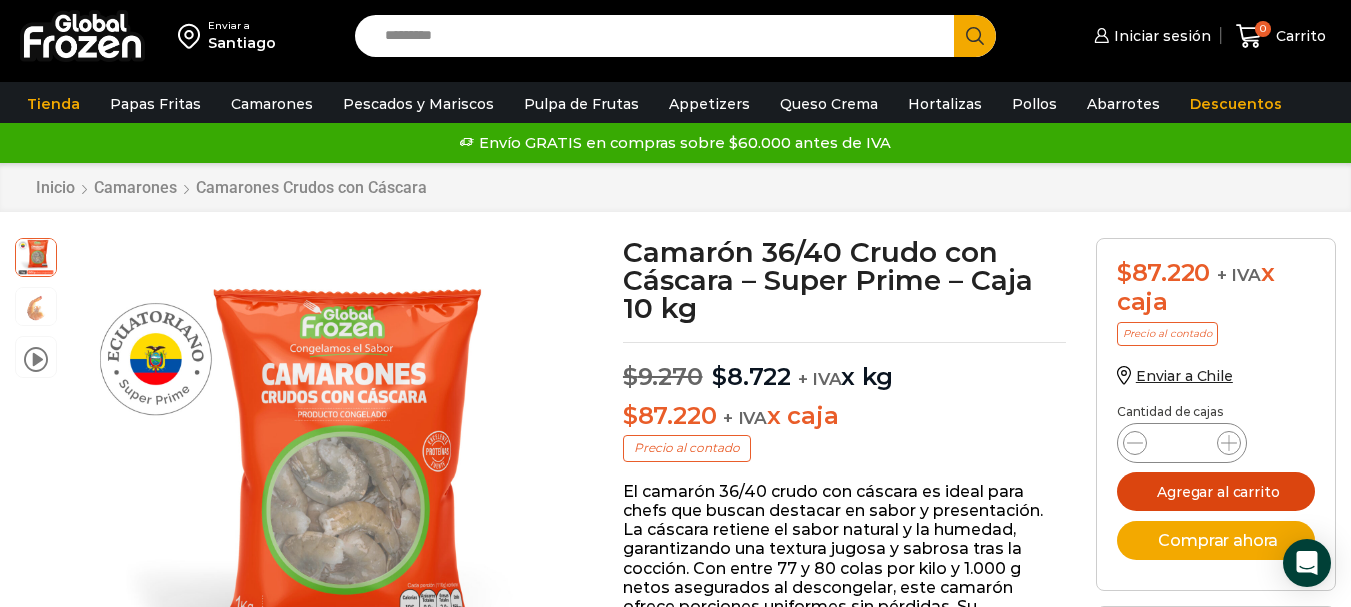 click on "Agregar al carrito" at bounding box center (1216, 491) 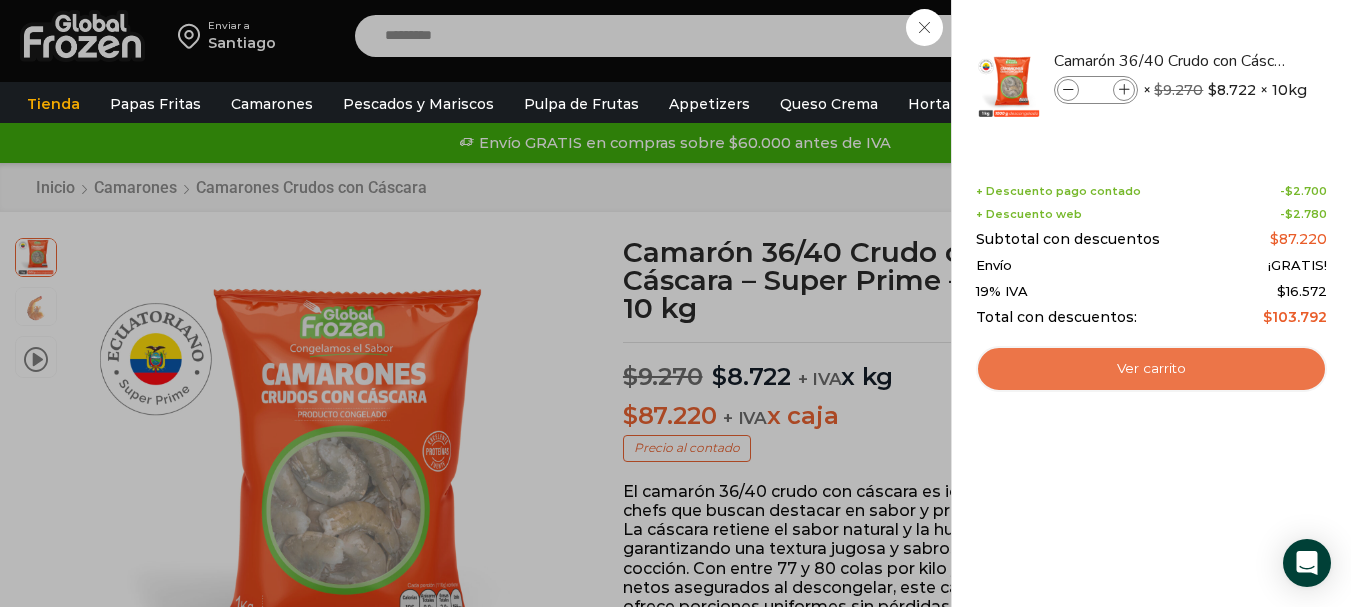 click on "Ver carrito" at bounding box center (1151, 369) 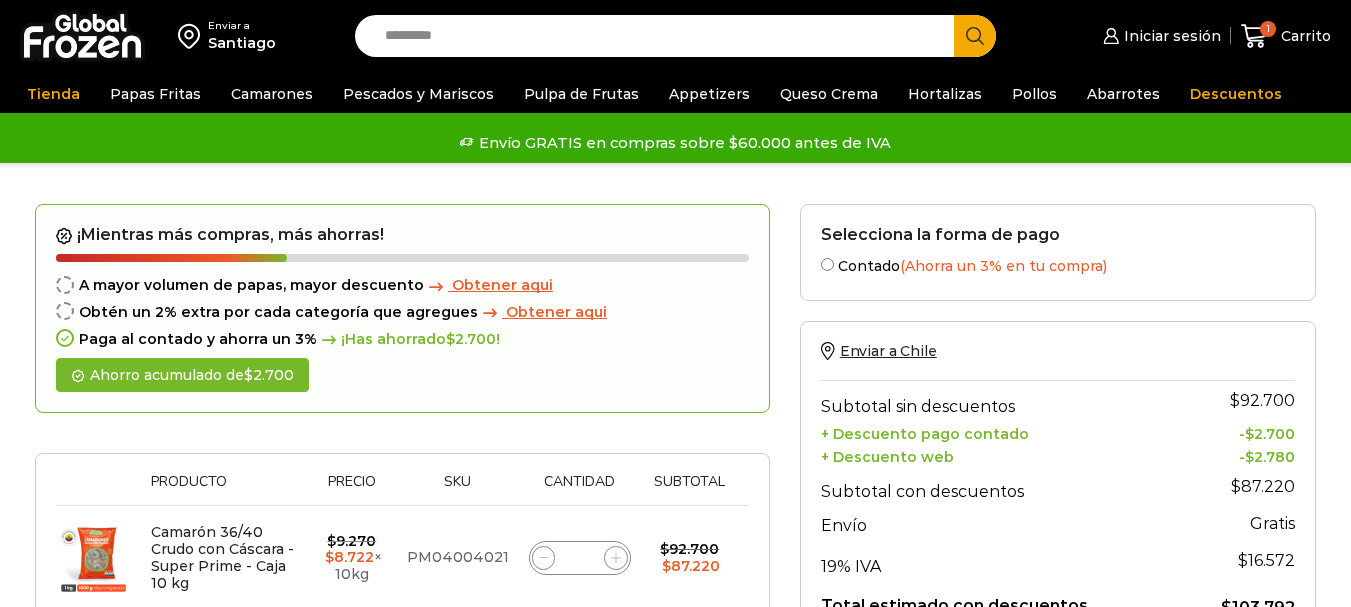 scroll, scrollTop: 0, scrollLeft: 0, axis: both 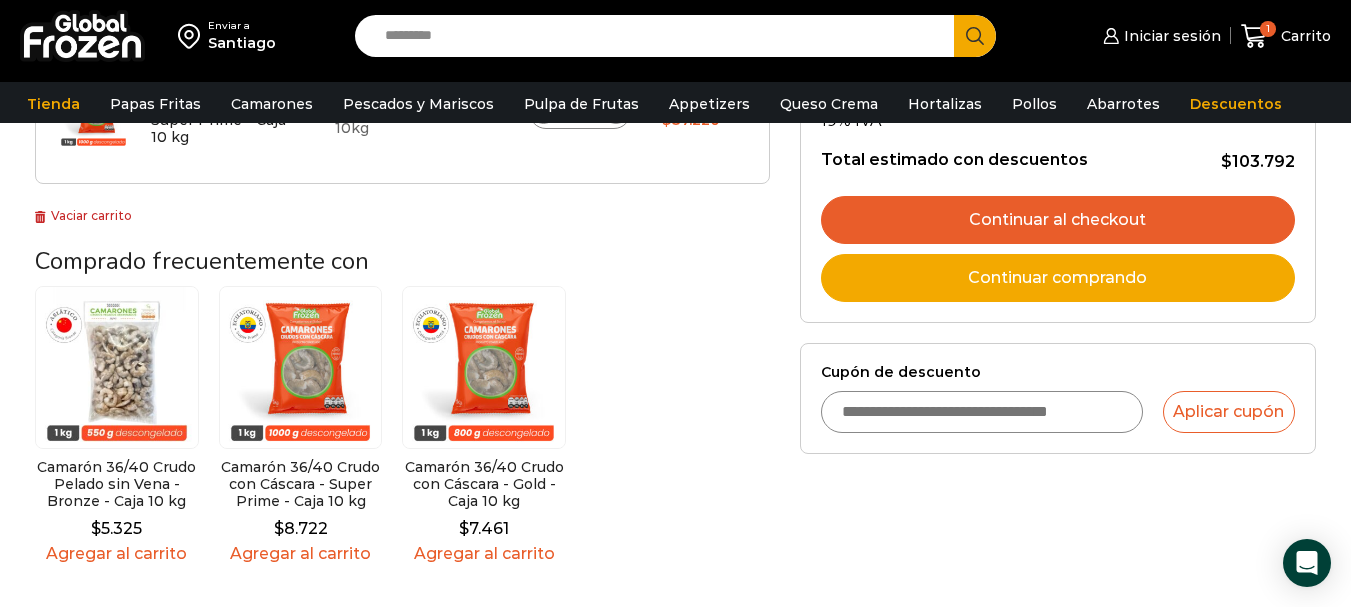 drag, startPoint x: 1358, startPoint y: 114, endPoint x: 1360, endPoint y: 283, distance: 169.01184 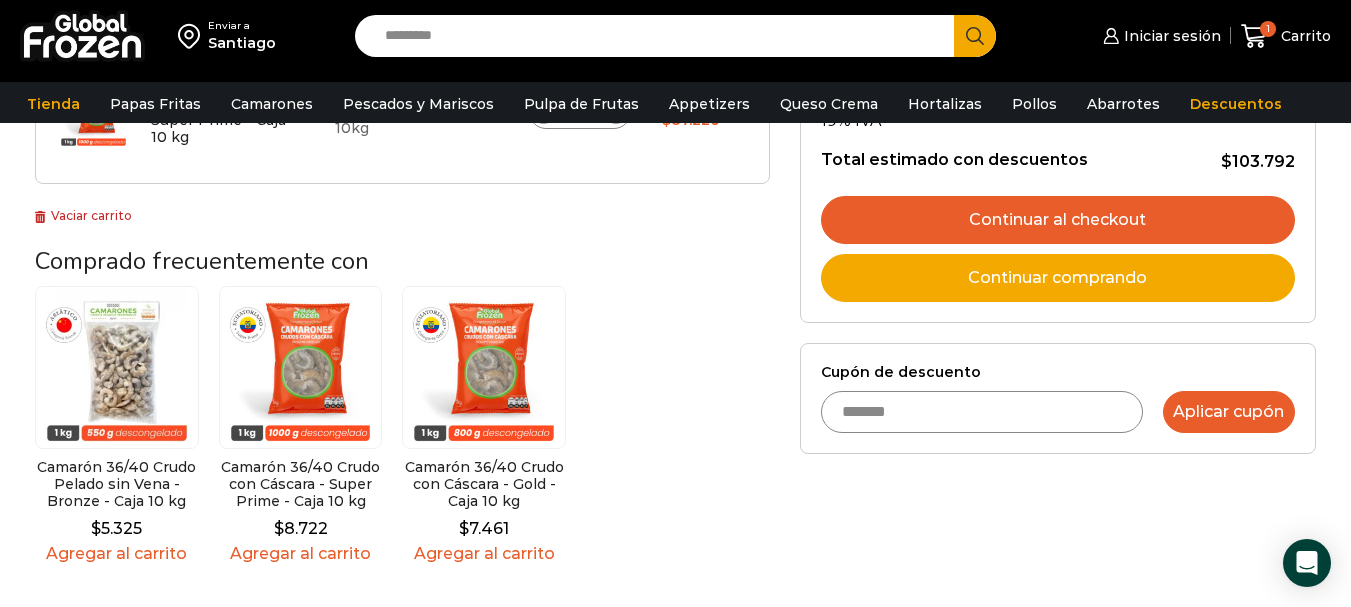 type on "*******" 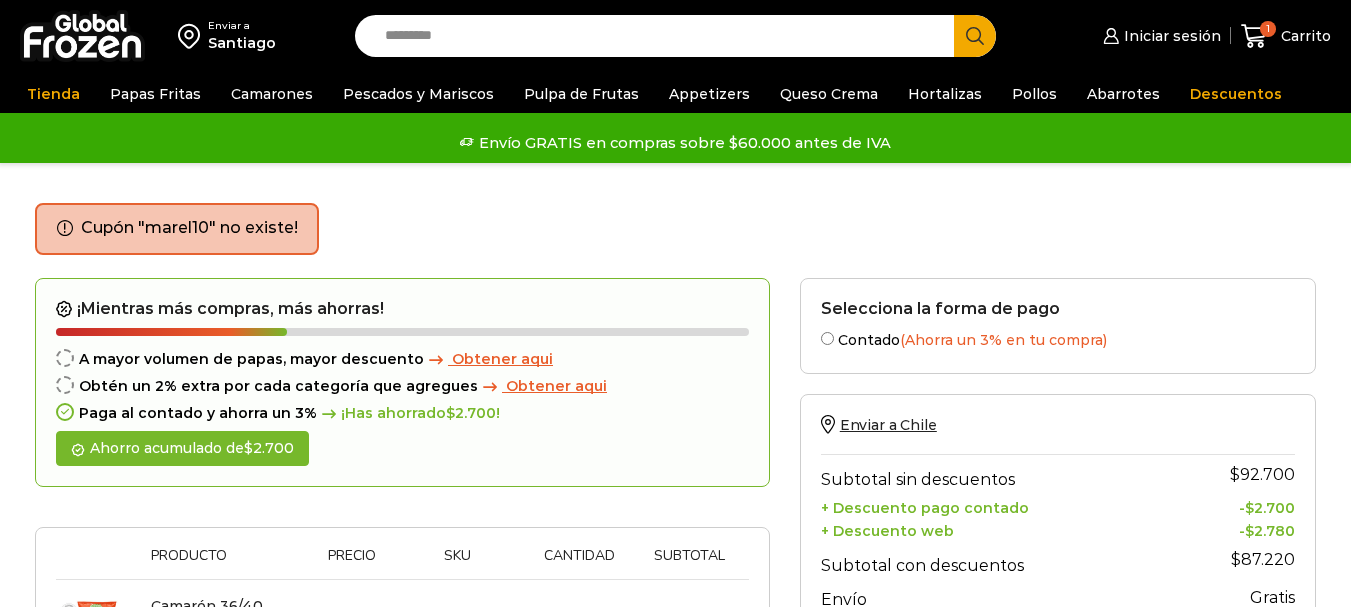 scroll, scrollTop: 0, scrollLeft: 0, axis: both 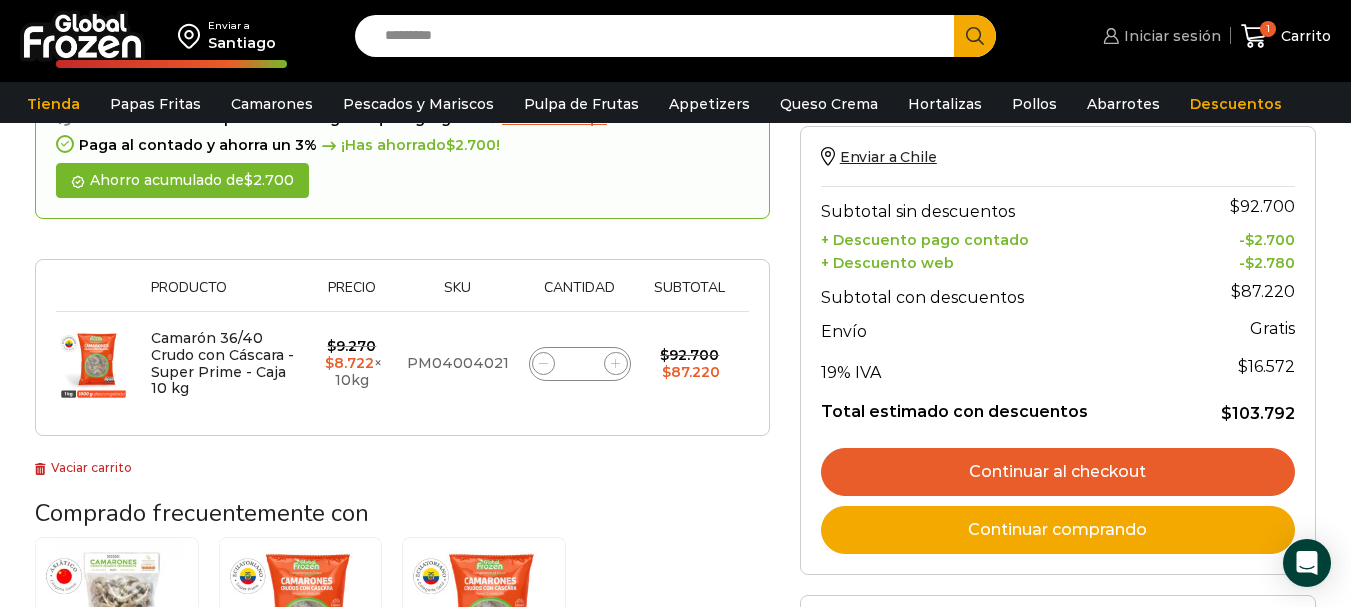 click on "Iniciar sesión" at bounding box center (1170, 36) 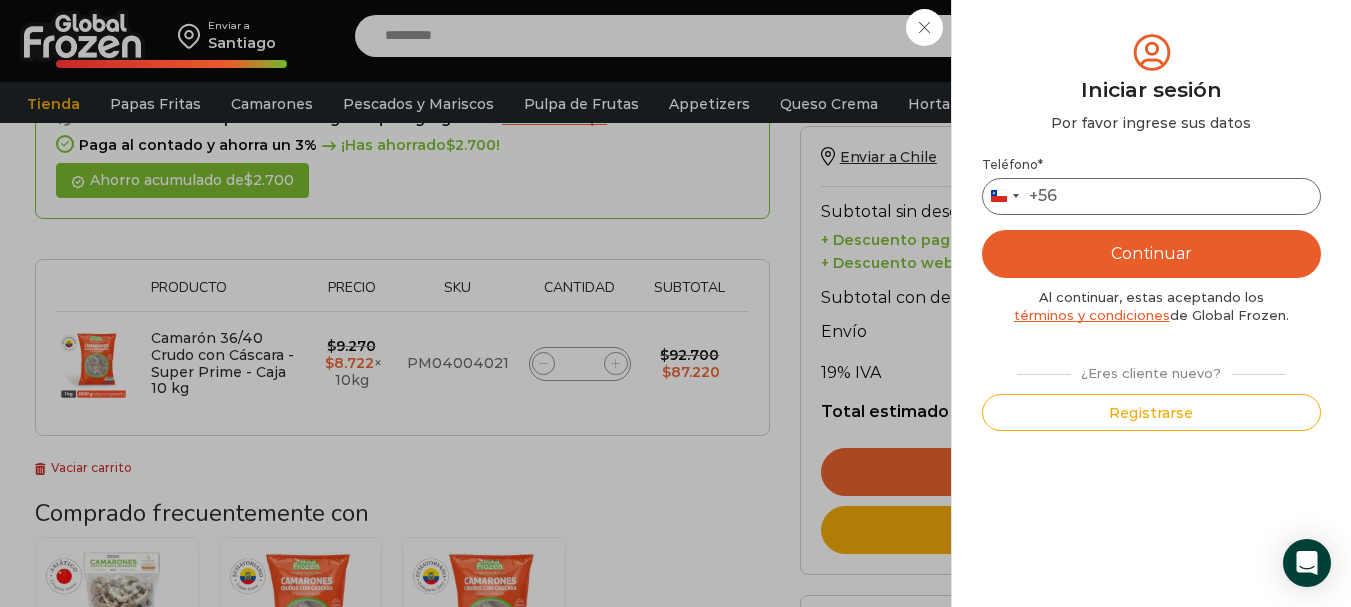 click on "Teléfono
*" at bounding box center (1151, 196) 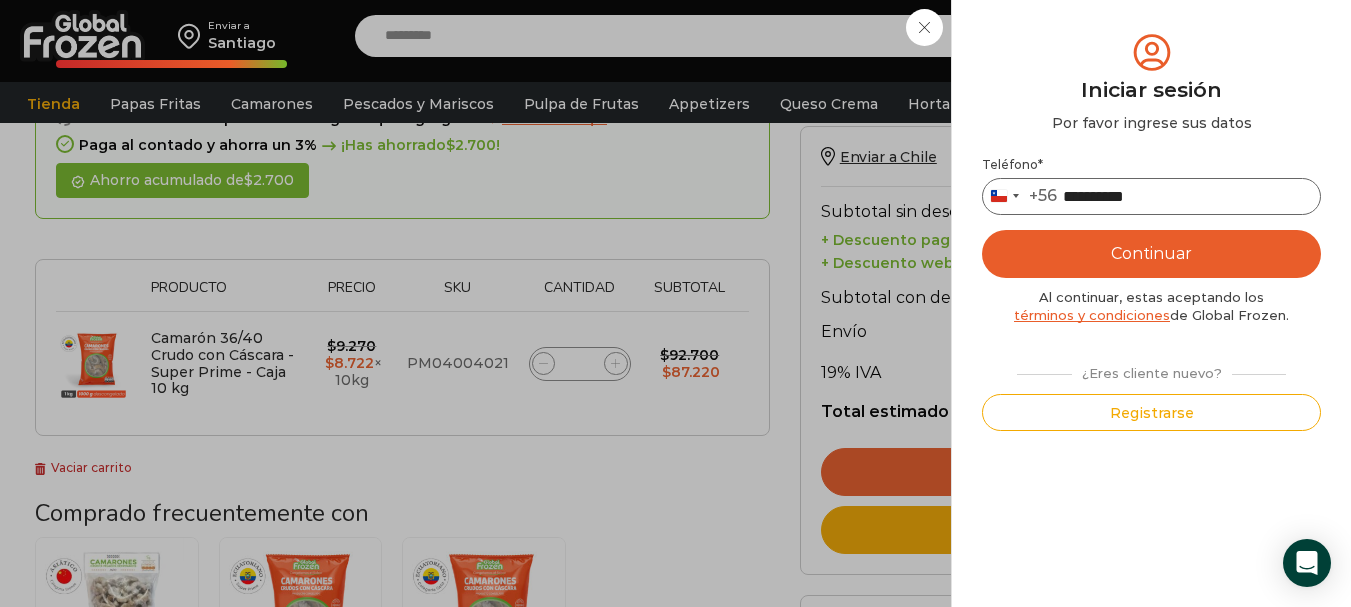type on "**********" 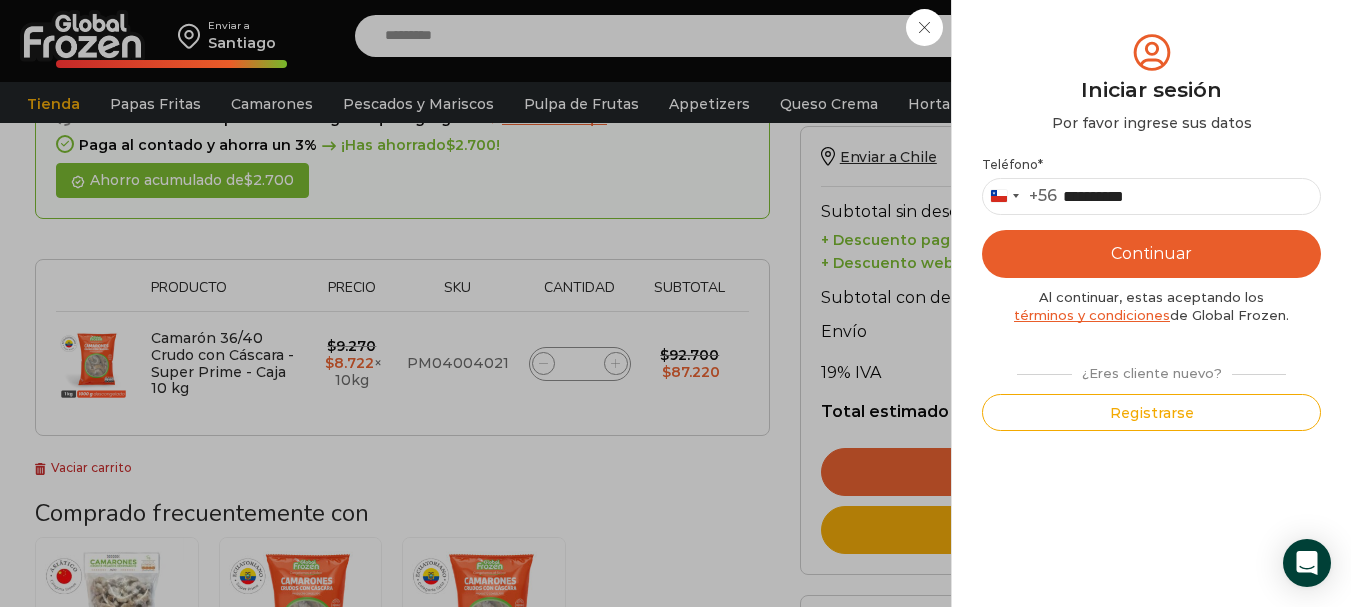 click on "Continuar" at bounding box center [1151, 254] 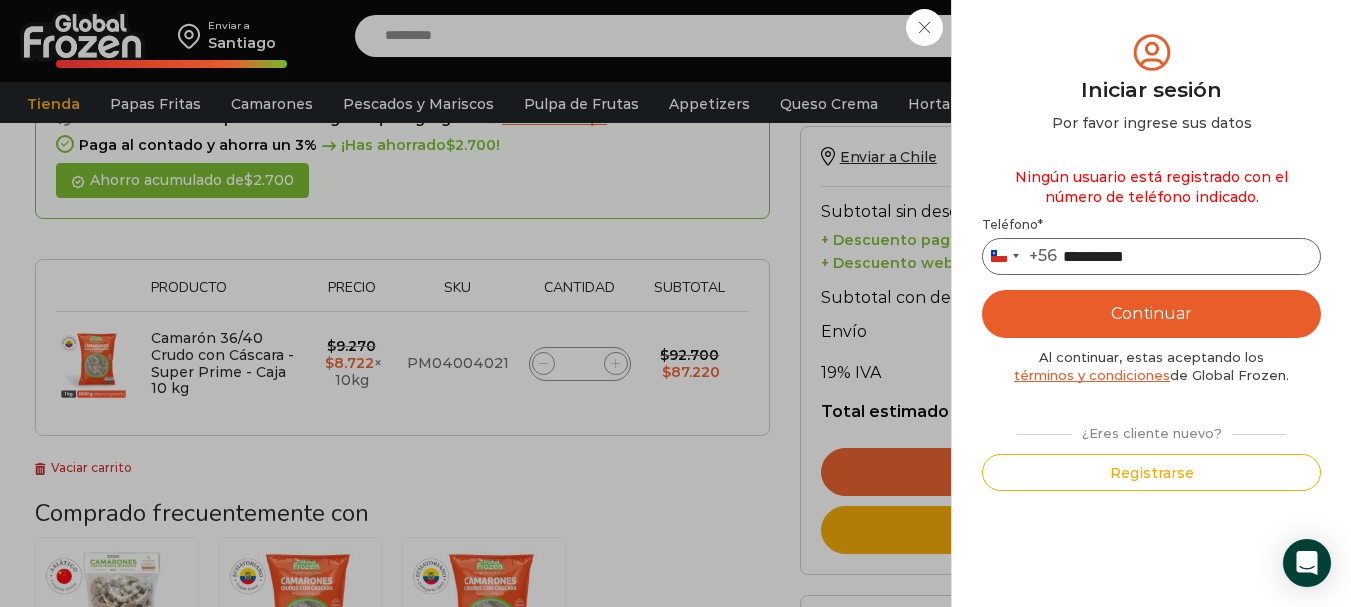 click on "**********" at bounding box center [1151, 256] 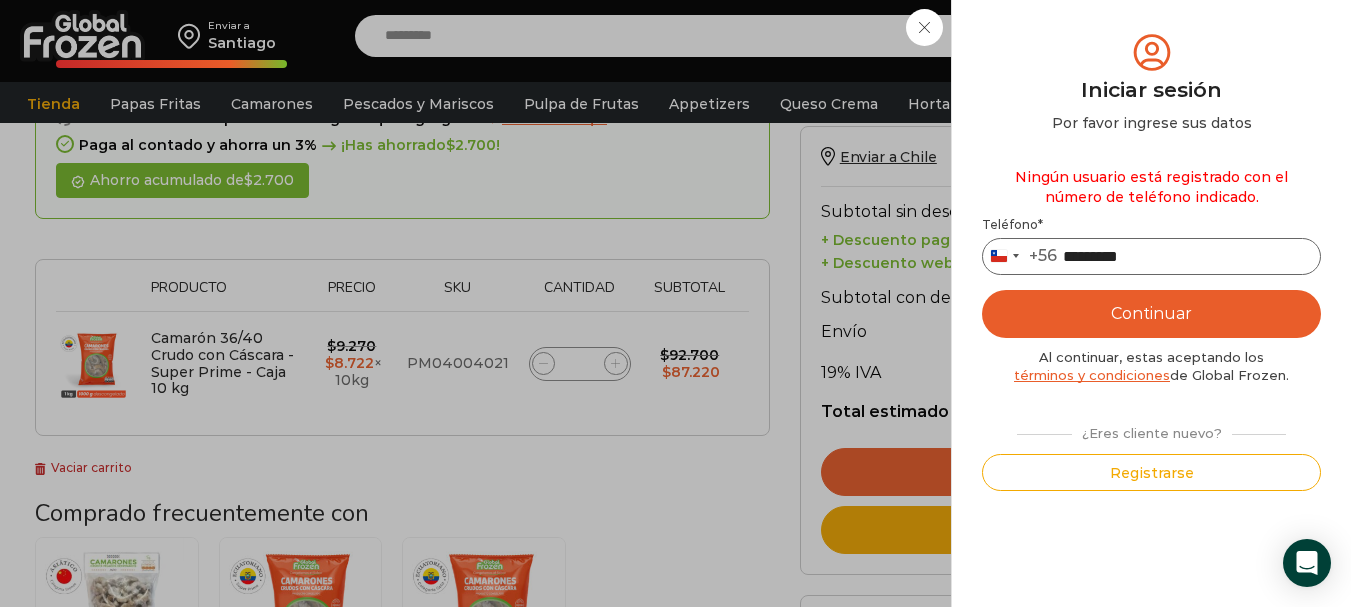 type on "*********" 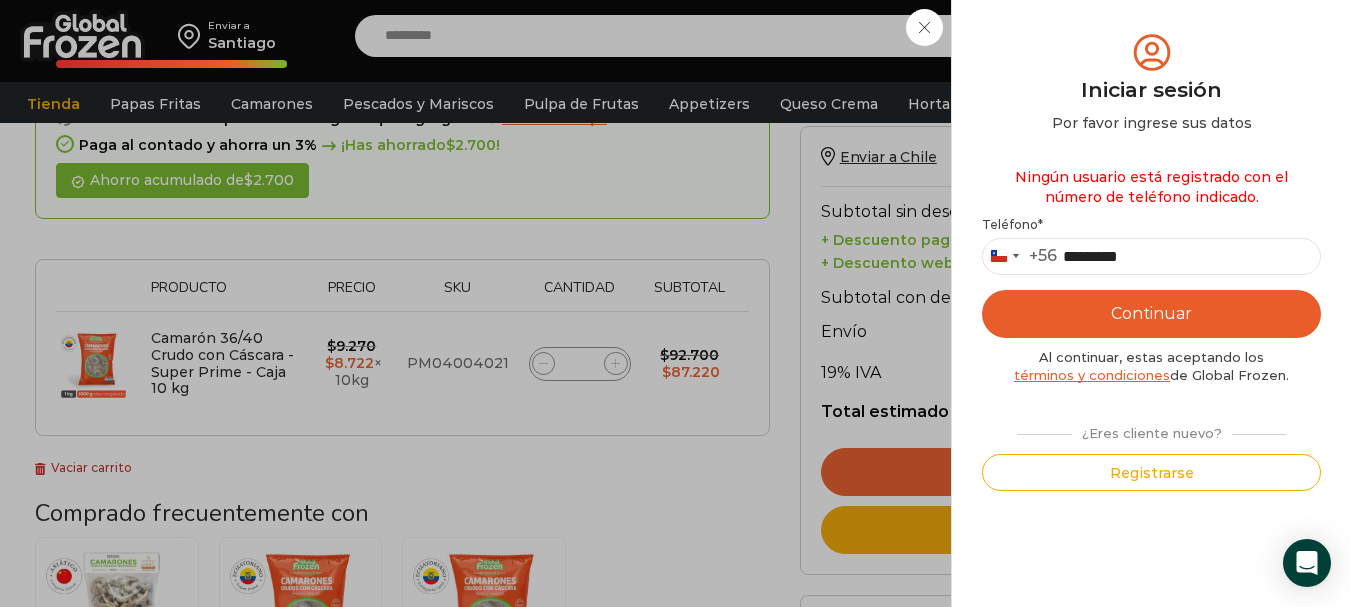 click on "Continuar" at bounding box center (1151, 314) 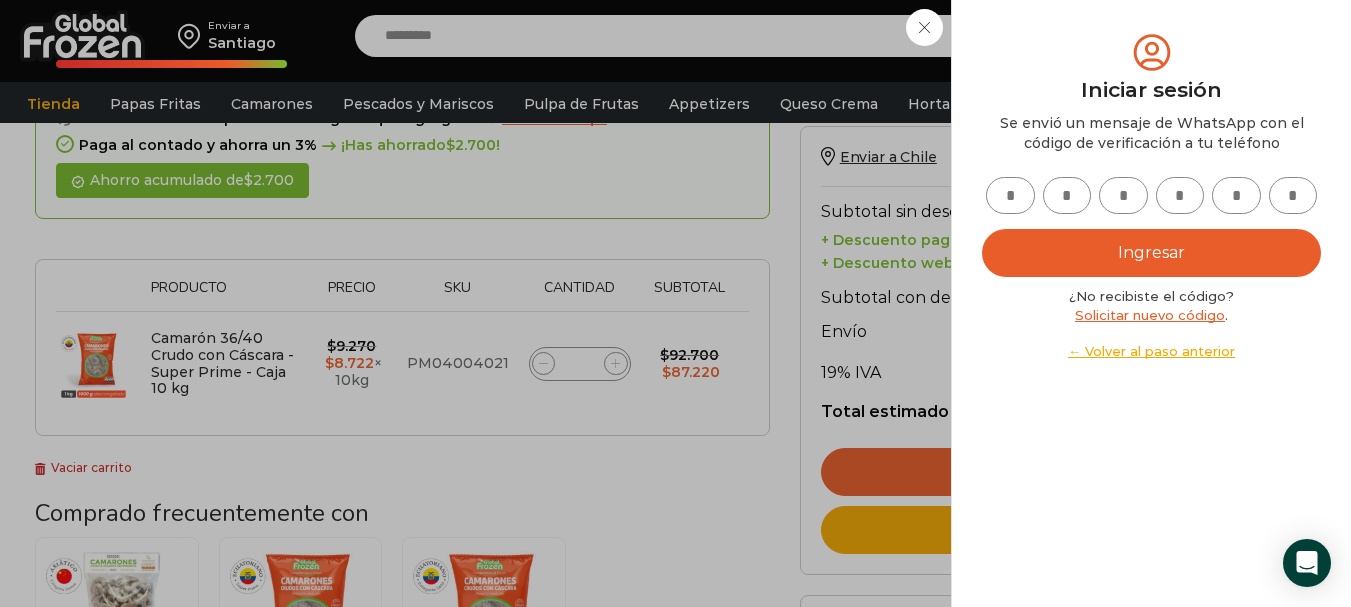 drag, startPoint x: 1025, startPoint y: 196, endPoint x: 1021, endPoint y: 210, distance: 14.56022 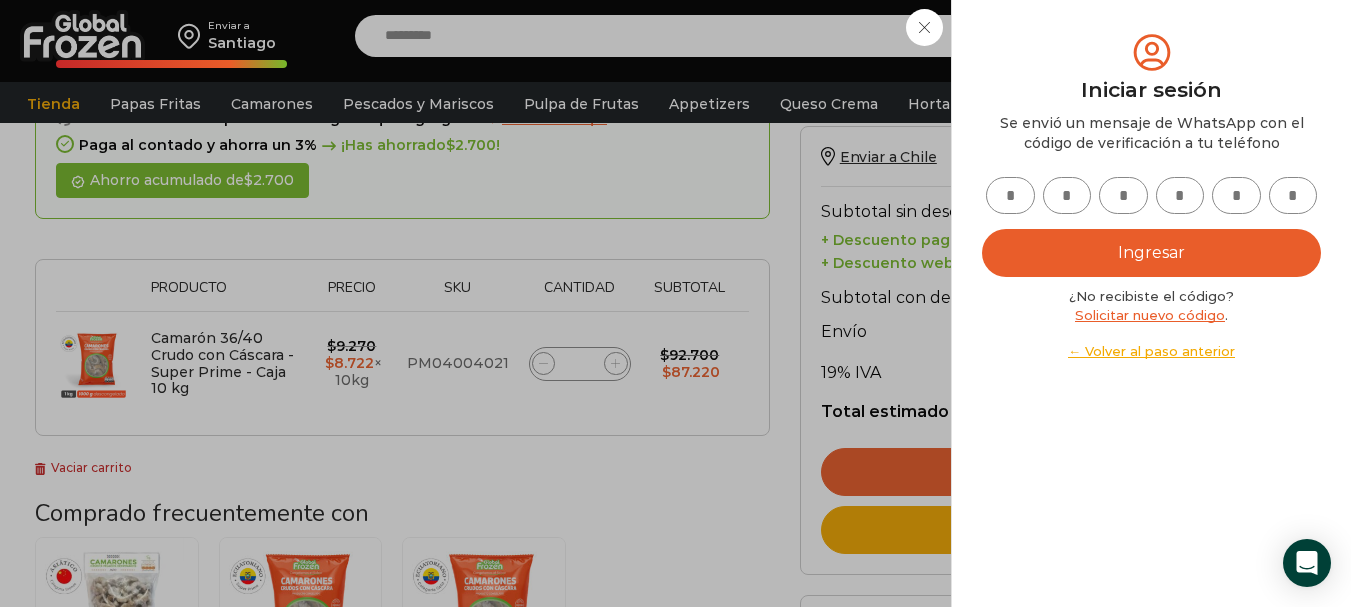 type on "*" 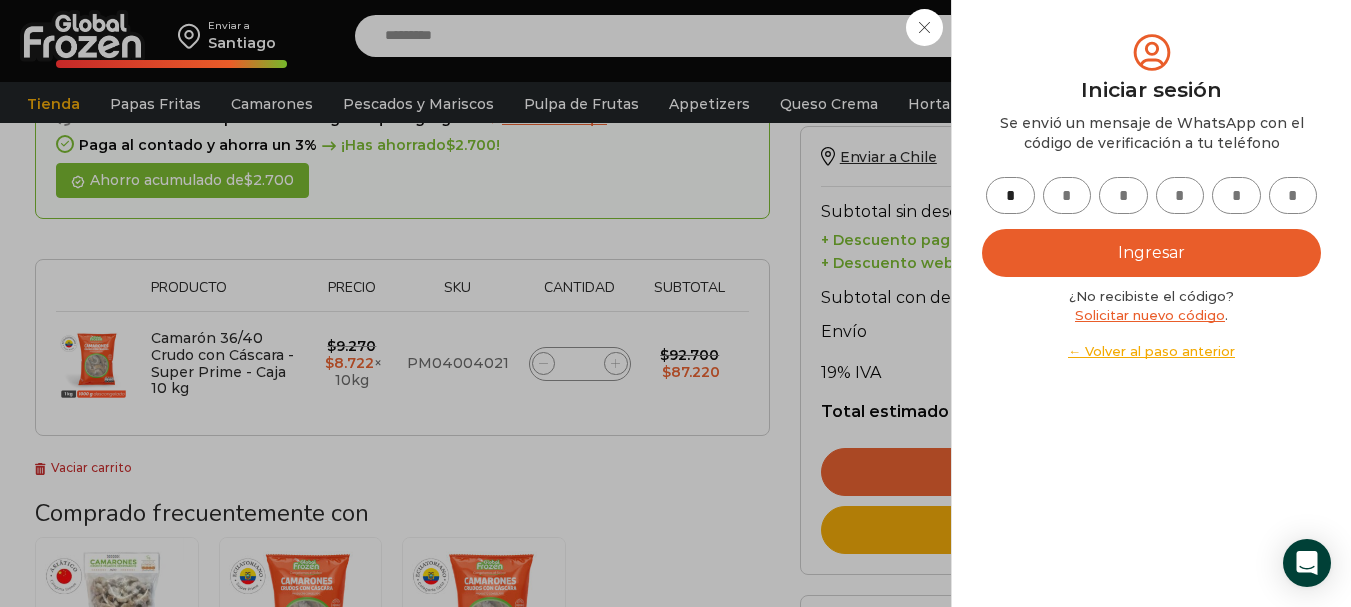 type on "*" 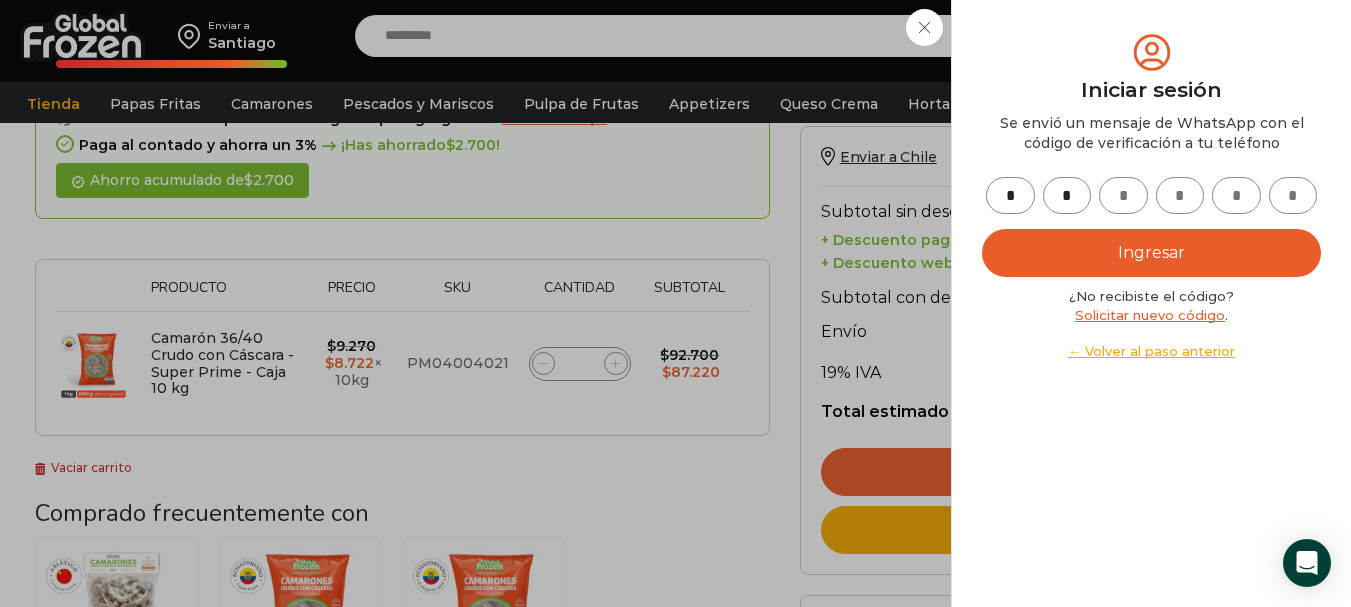 type on "*" 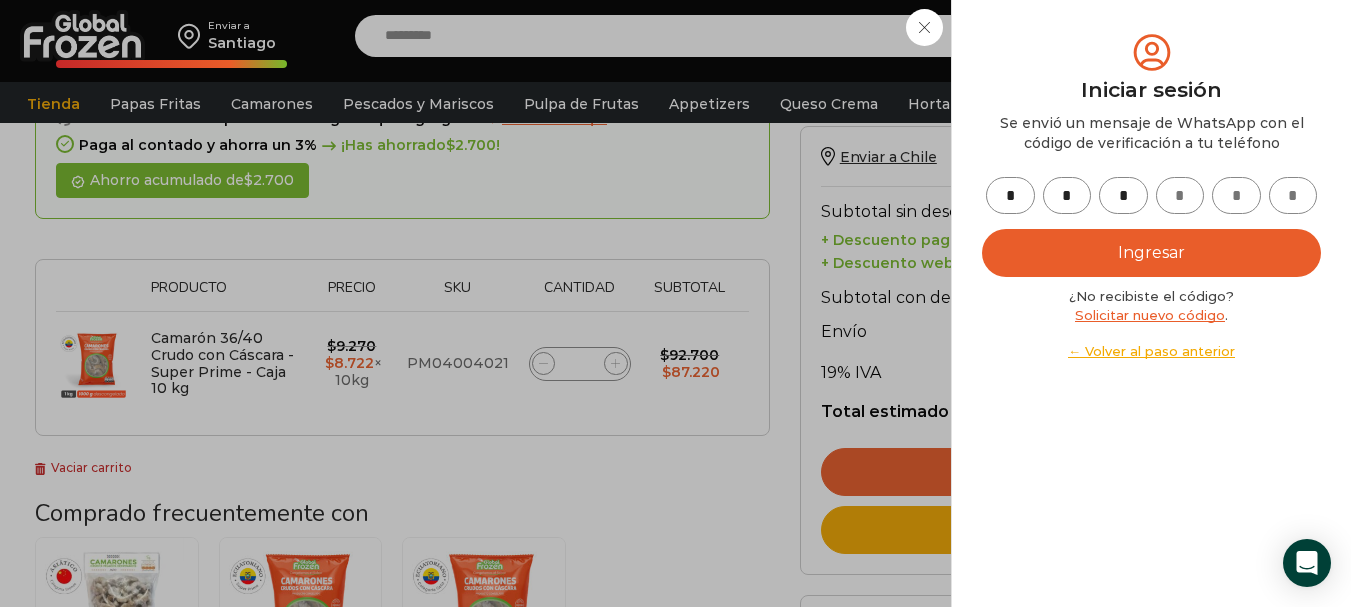 type on "*" 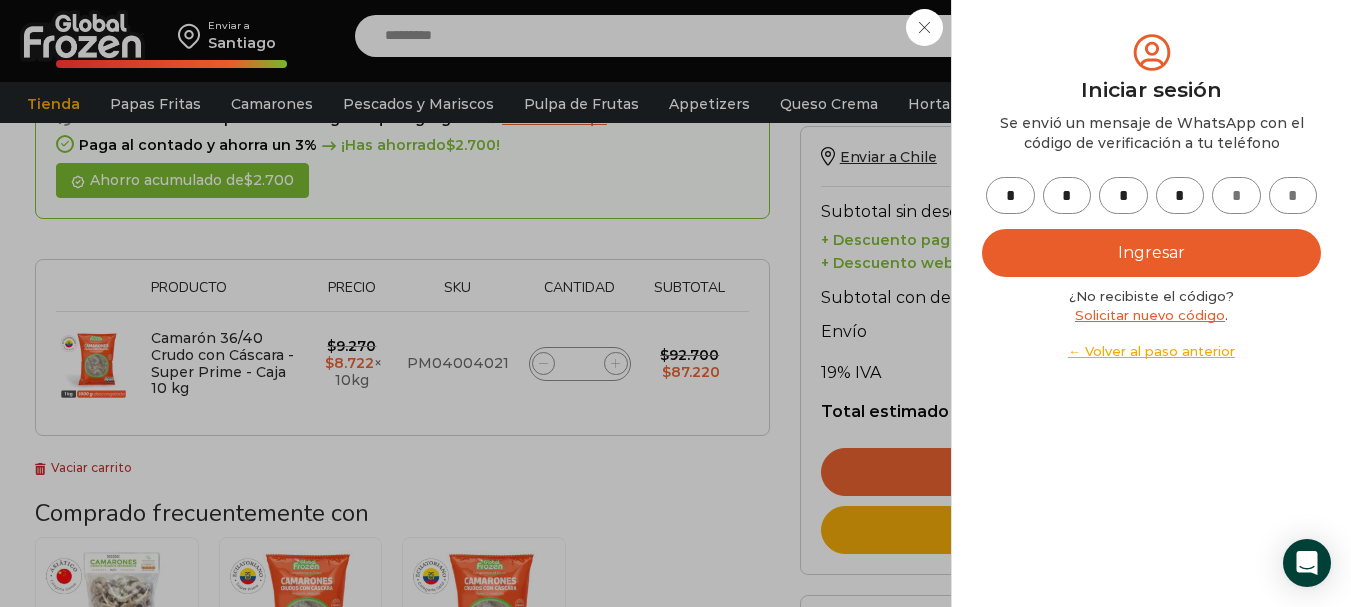 type on "*" 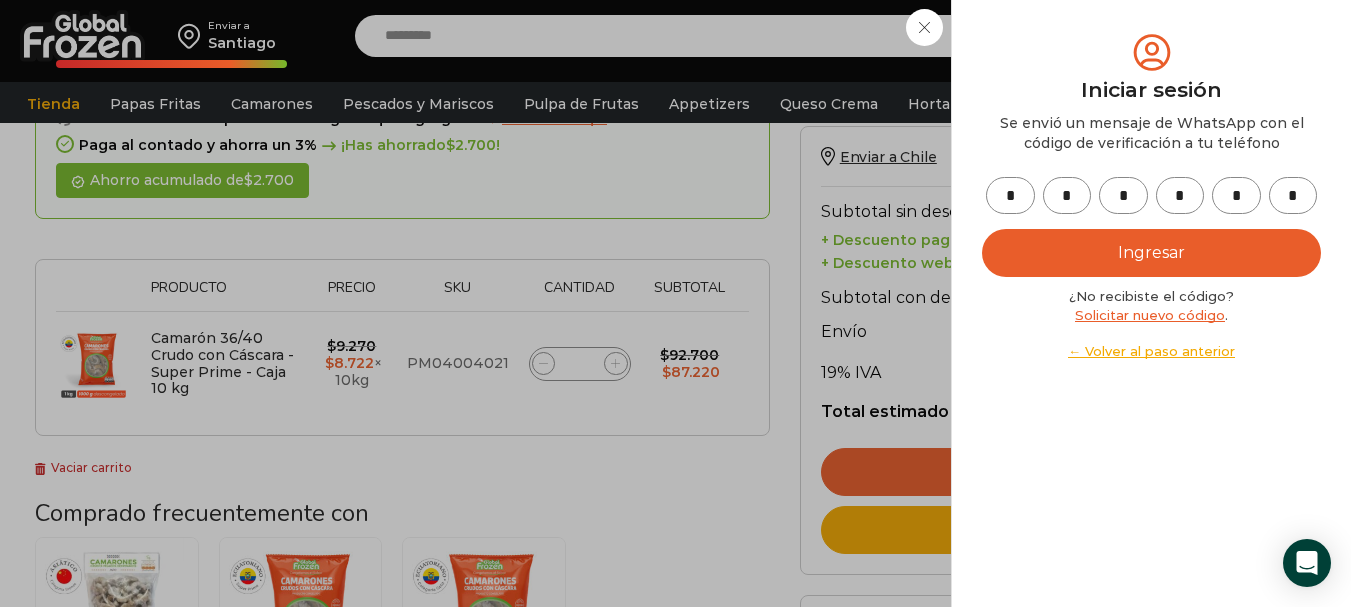 type on "*" 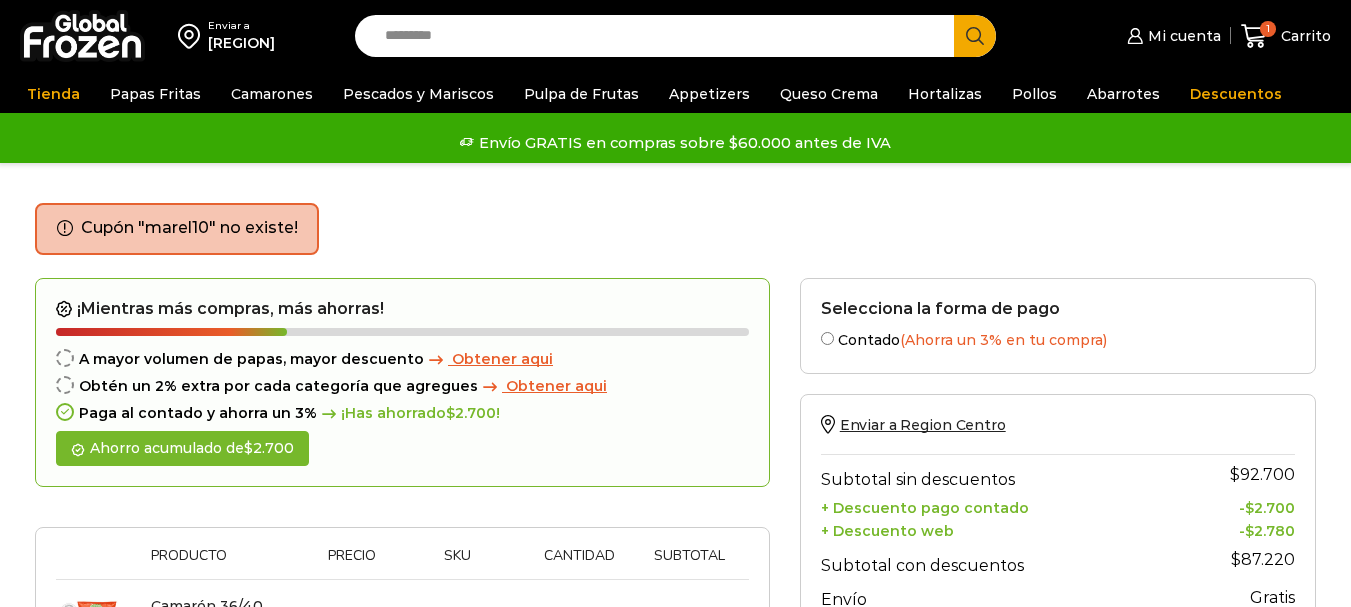 scroll, scrollTop: 0, scrollLeft: 0, axis: both 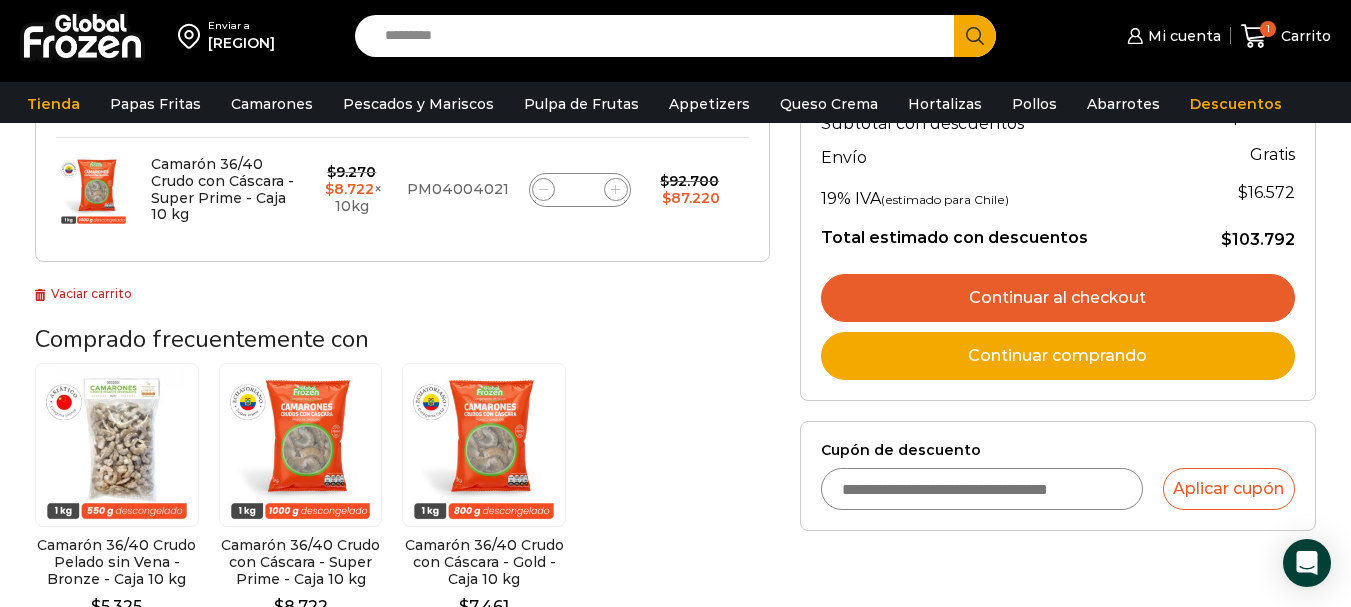 click on "Cupón de descuento" at bounding box center [982, 489] 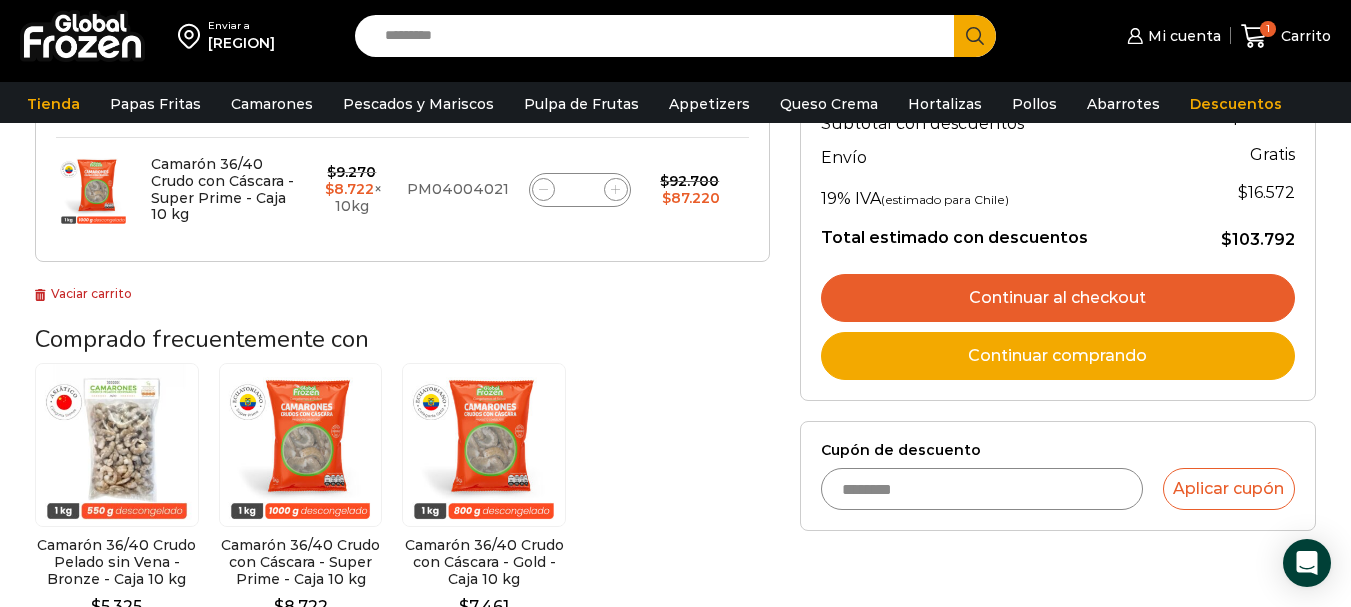 click on "Aplicar cupón" at bounding box center (1229, 489) 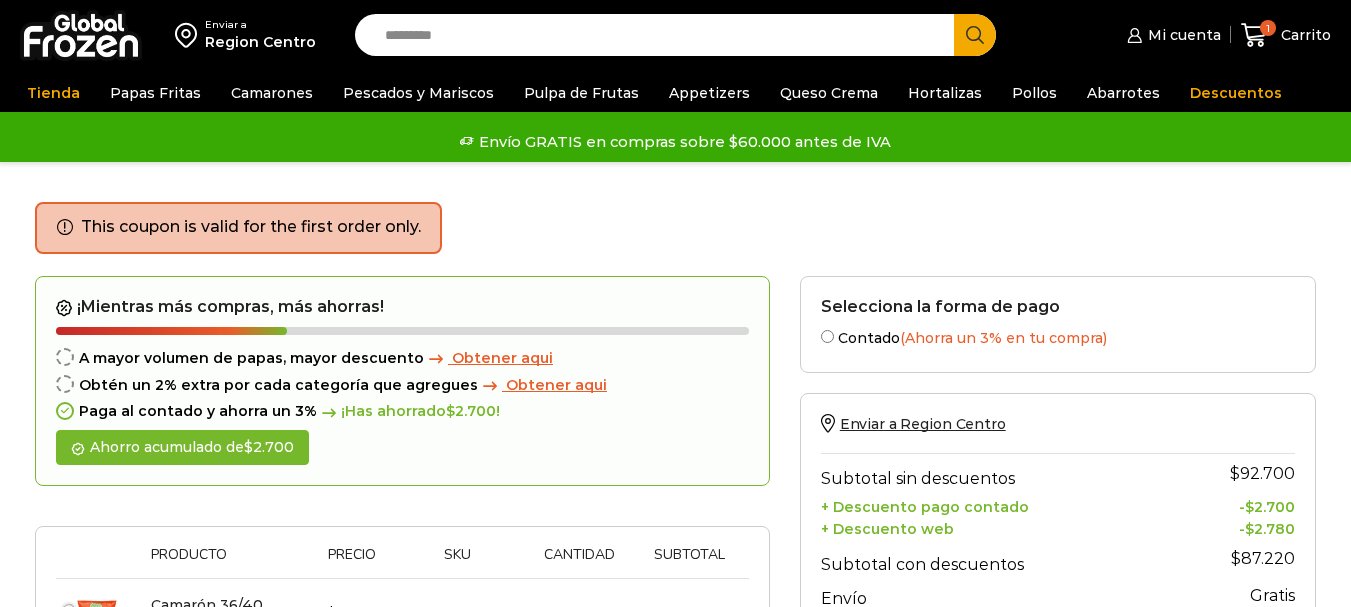 scroll, scrollTop: 0, scrollLeft: 0, axis: both 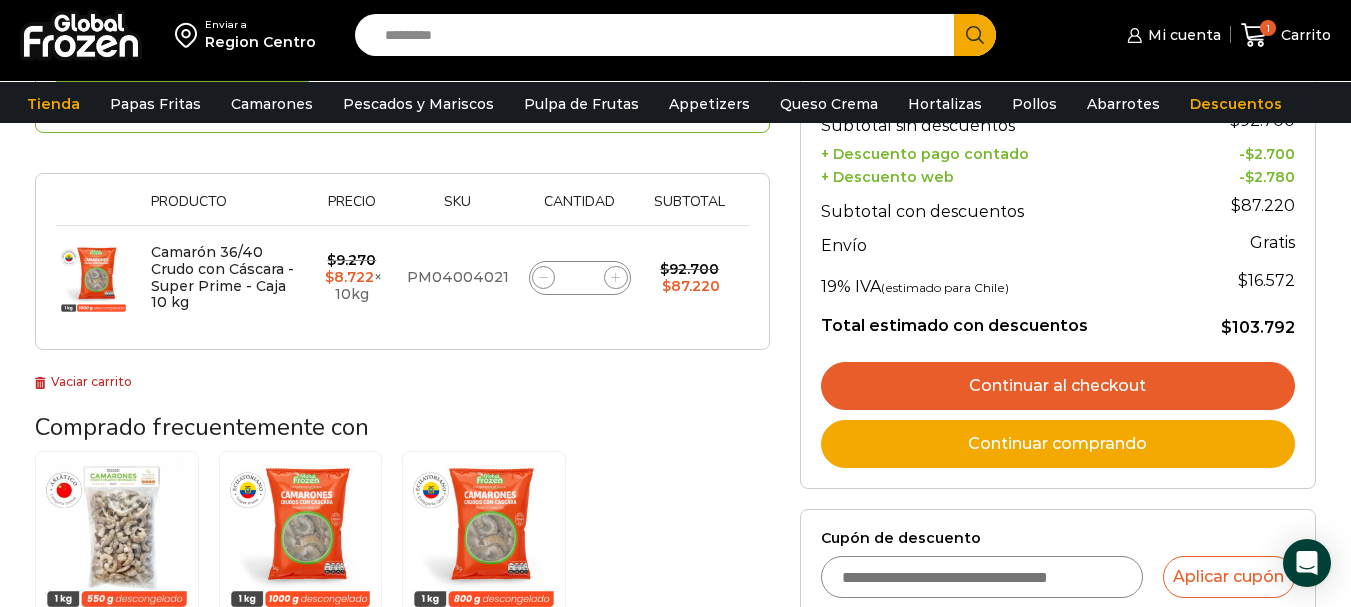 click on "Continuar al checkout" at bounding box center (1058, 386) 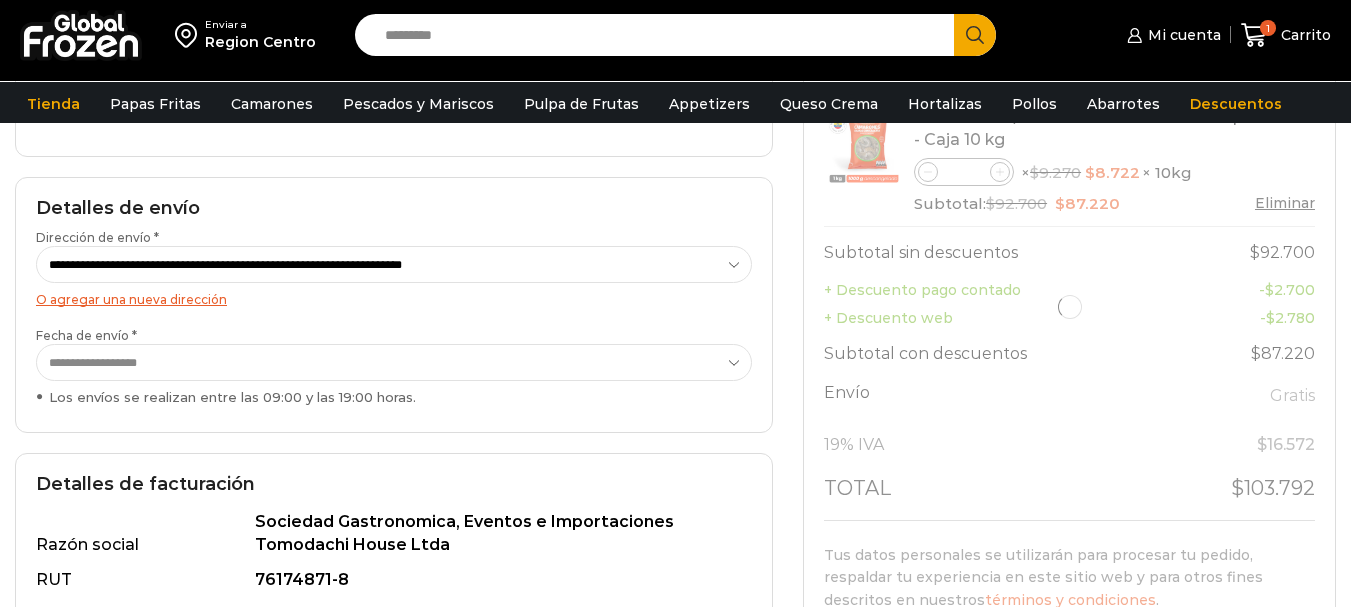 scroll, scrollTop: 243, scrollLeft: 0, axis: vertical 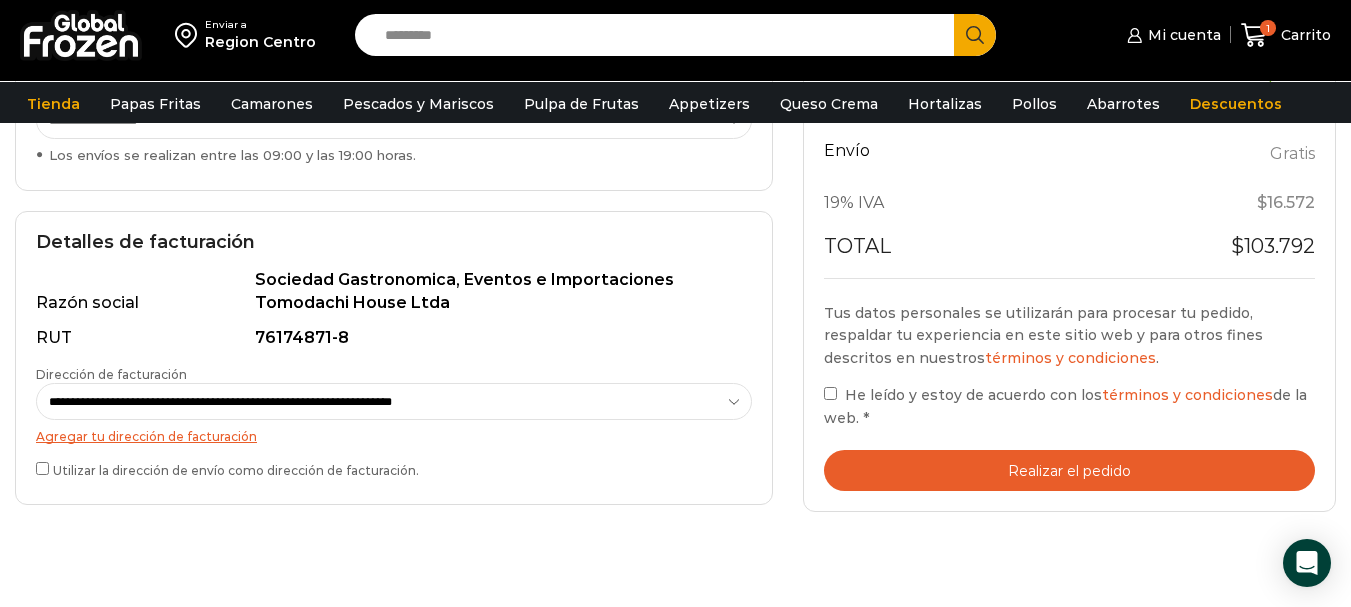 click on "Realizar el pedido" at bounding box center (1069, 470) 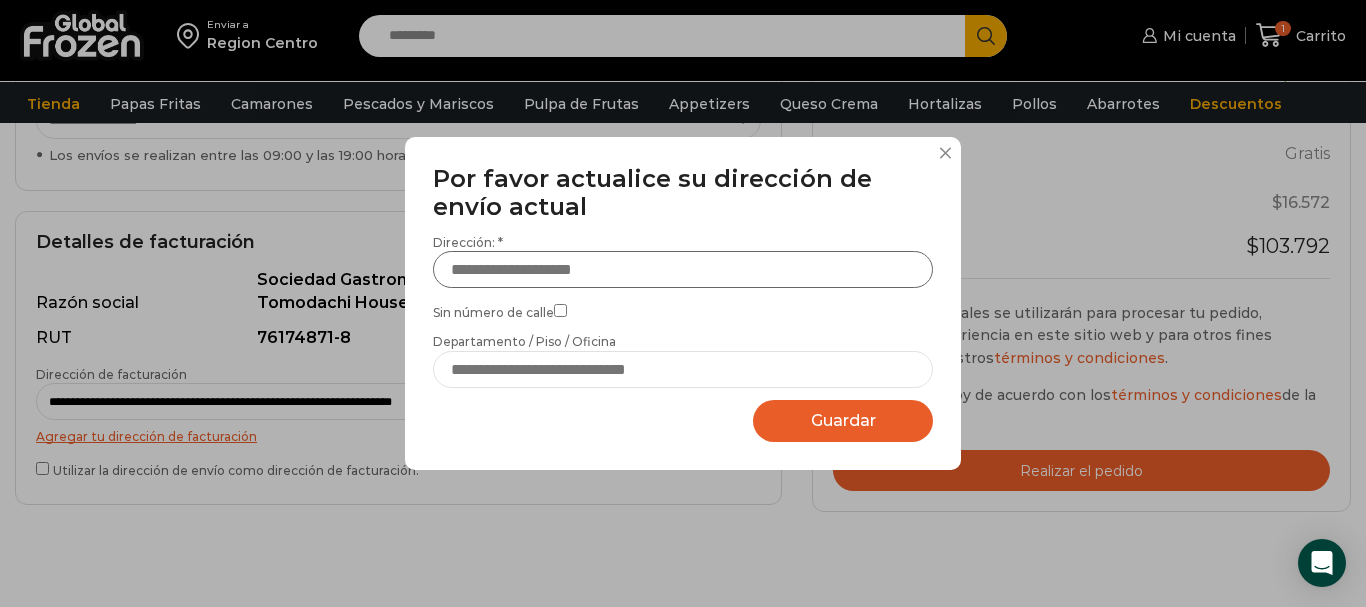 click on "Dirección: *" at bounding box center [683, 269] 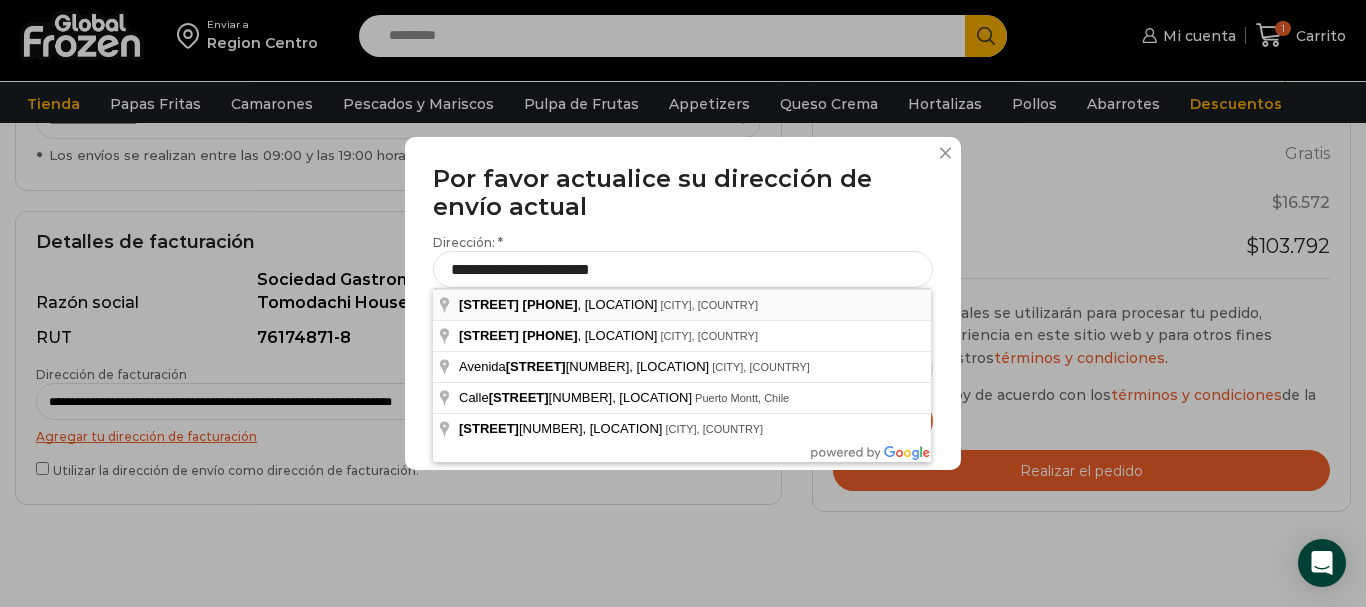 type on "**********" 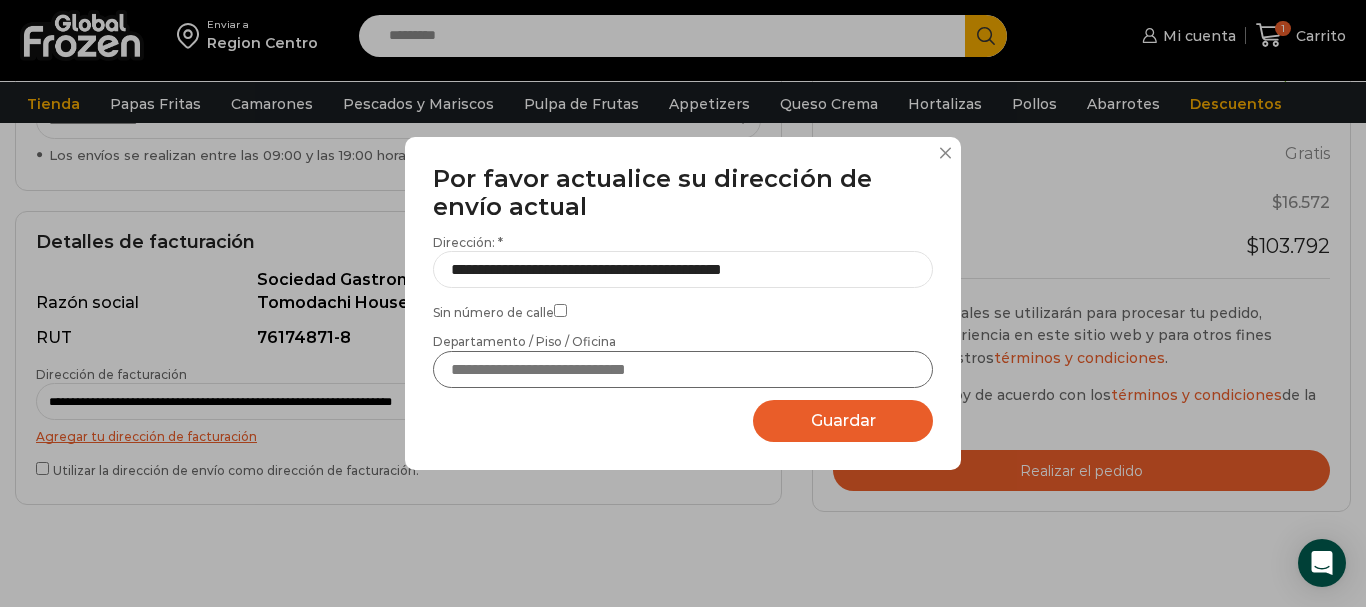 click on "Departamento / Piso / Oficina" at bounding box center (683, 369) 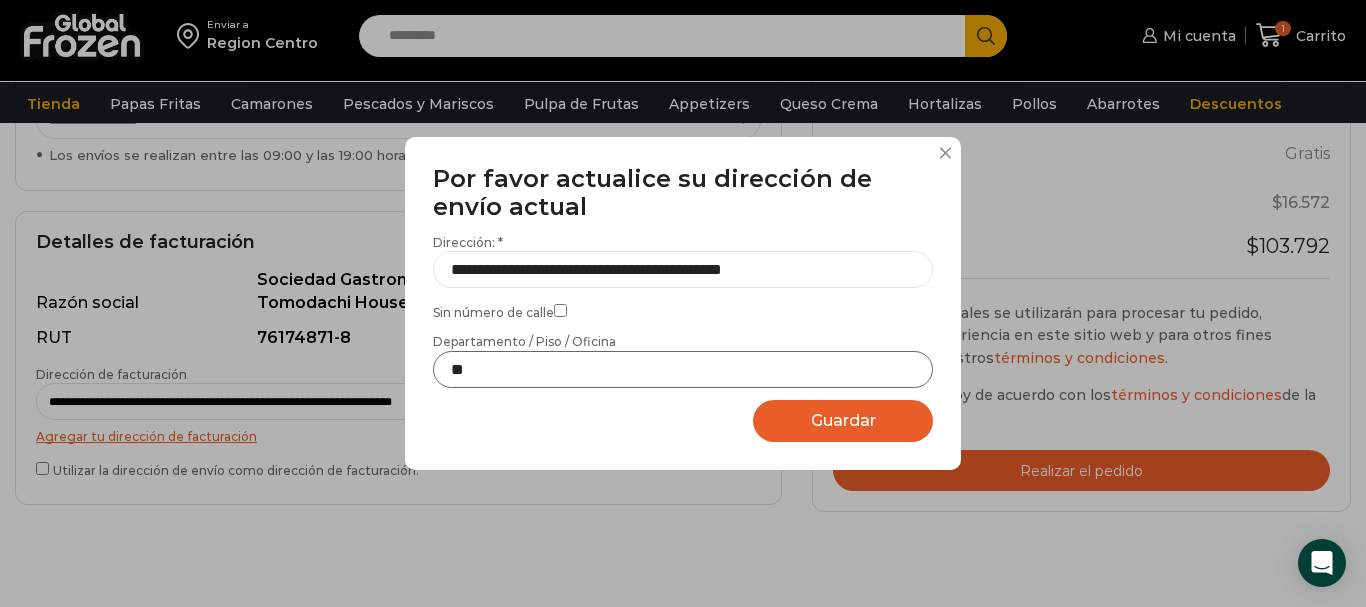 type on "**" 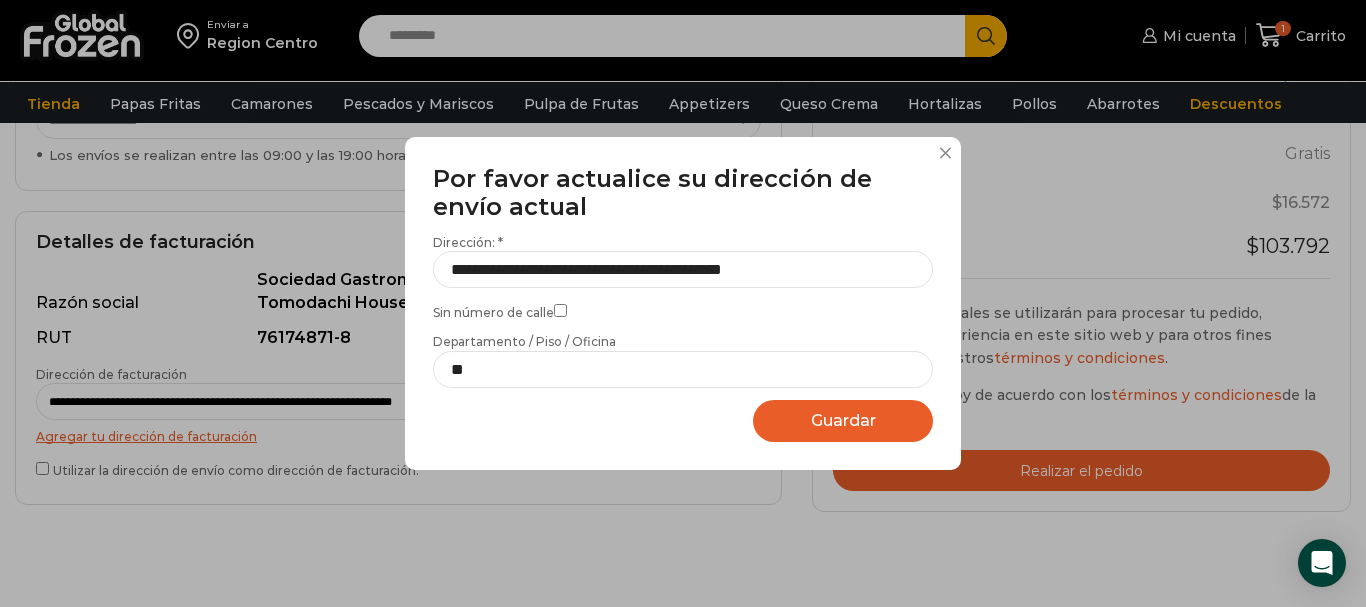 click on "Guardar" at bounding box center [843, 420] 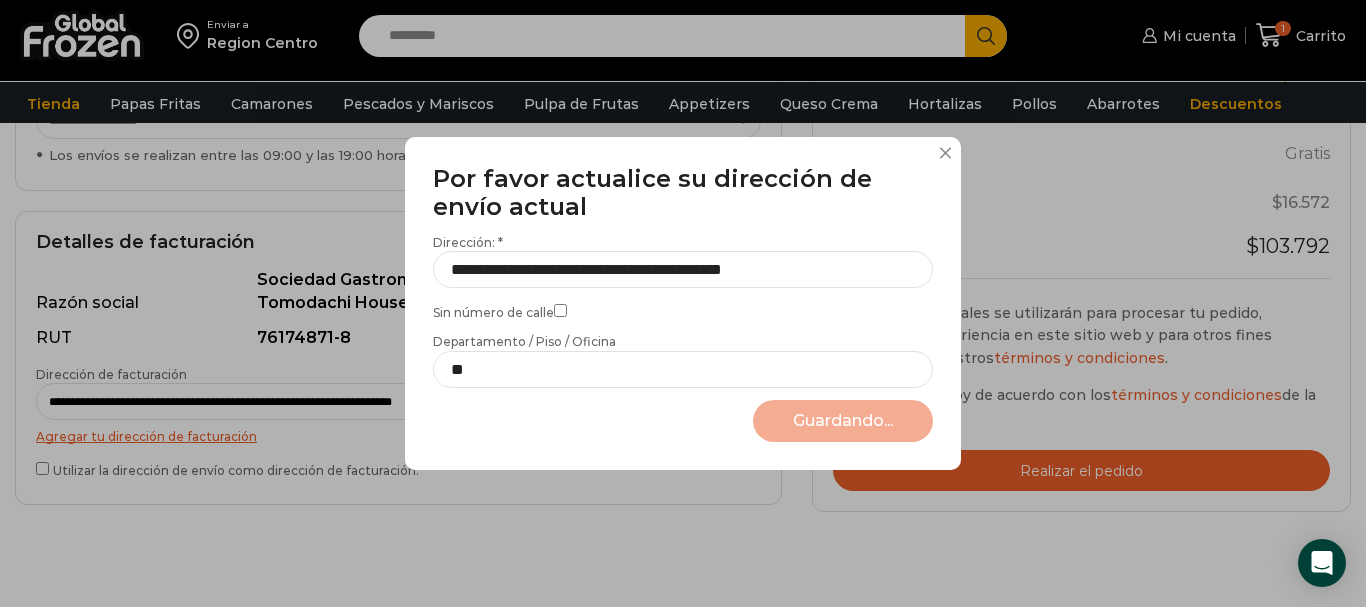 select on "*******" 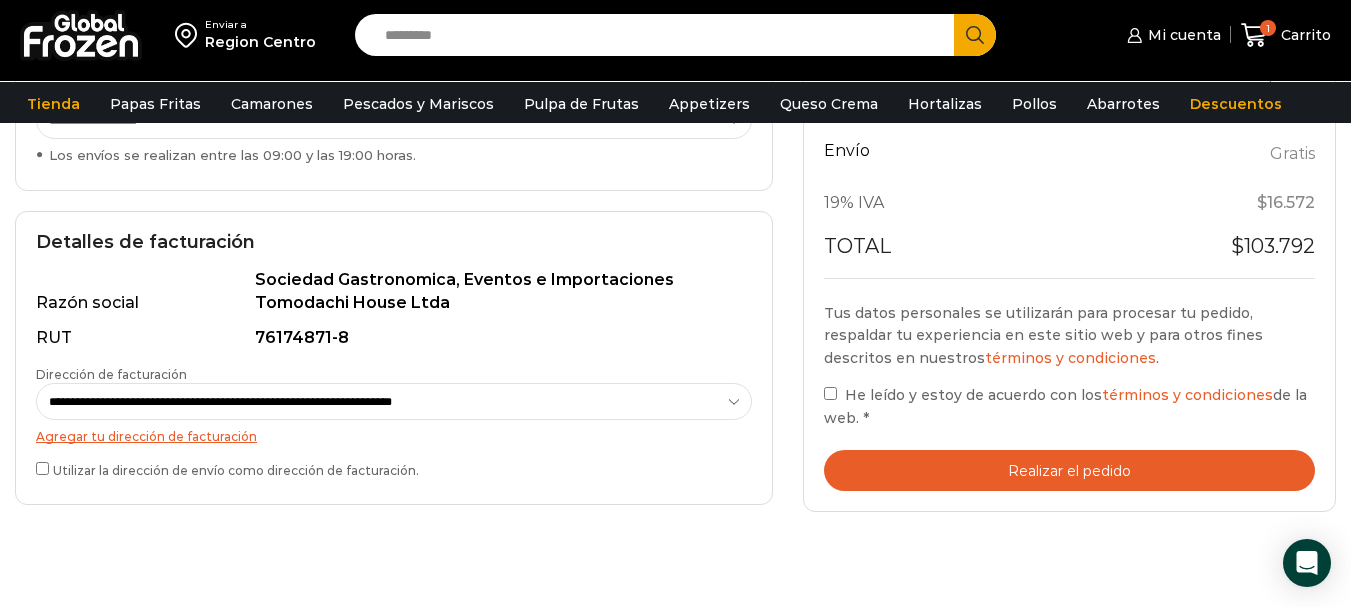 click on "Realizar el pedido" at bounding box center (1069, 470) 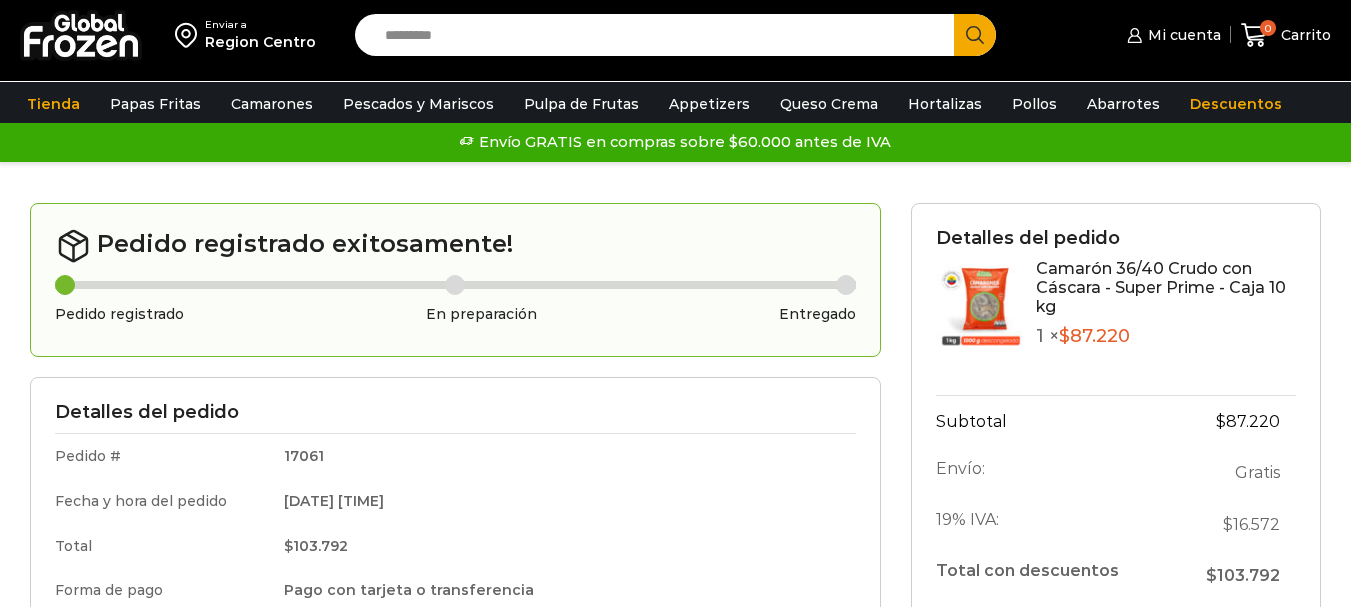 scroll, scrollTop: 0, scrollLeft: 0, axis: both 